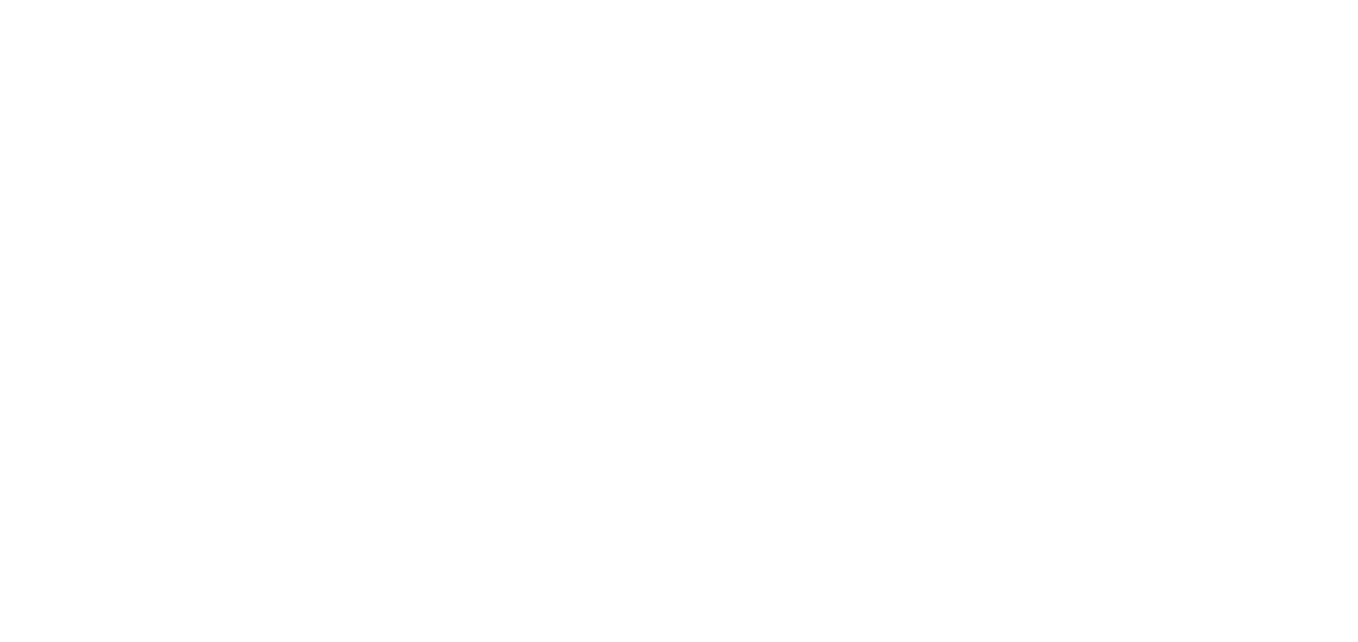 scroll, scrollTop: 0, scrollLeft: 0, axis: both 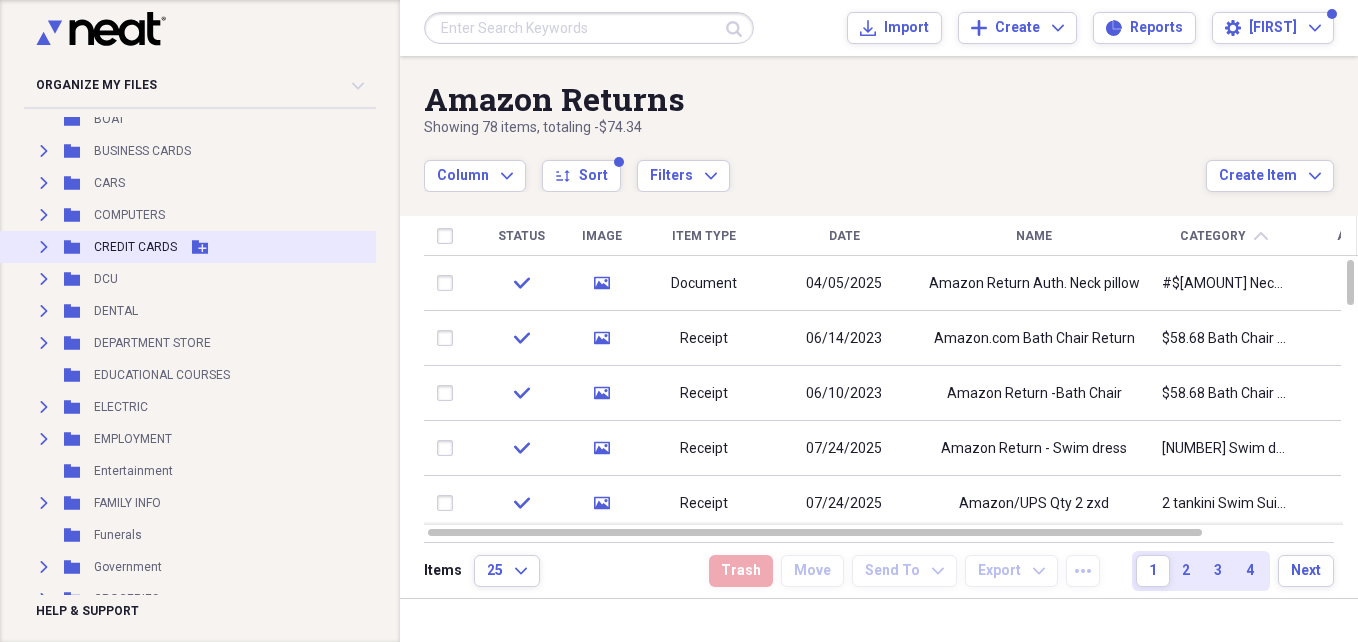 click 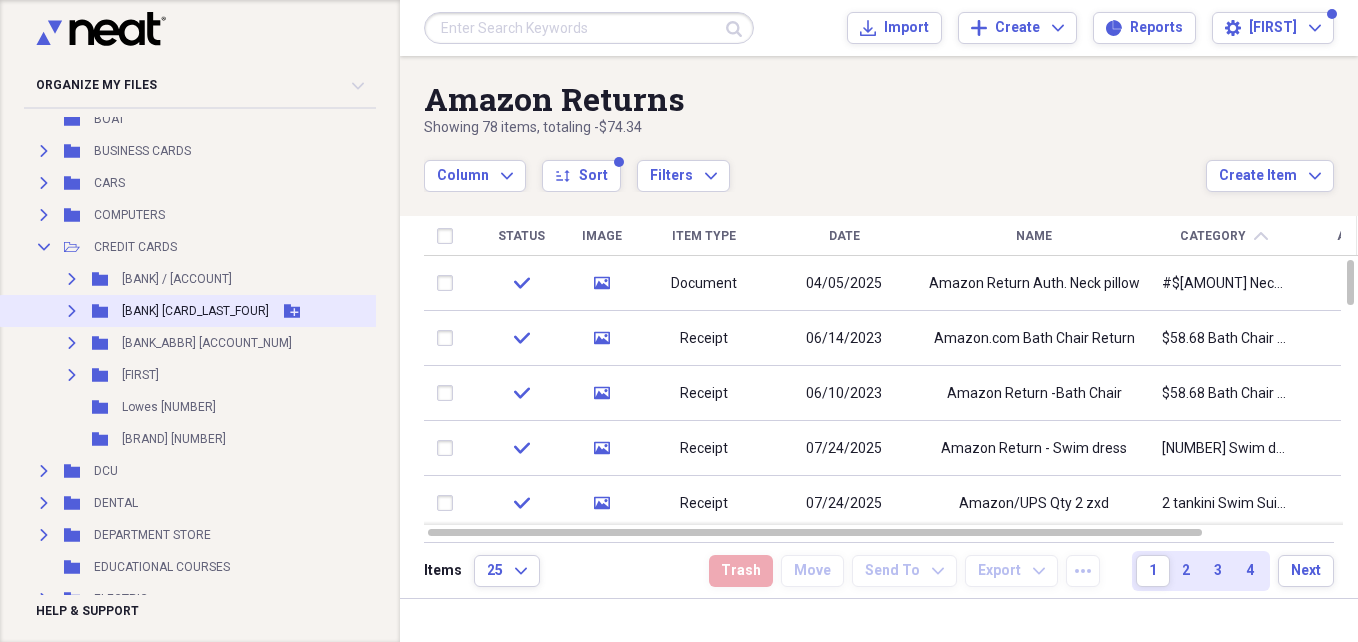 click 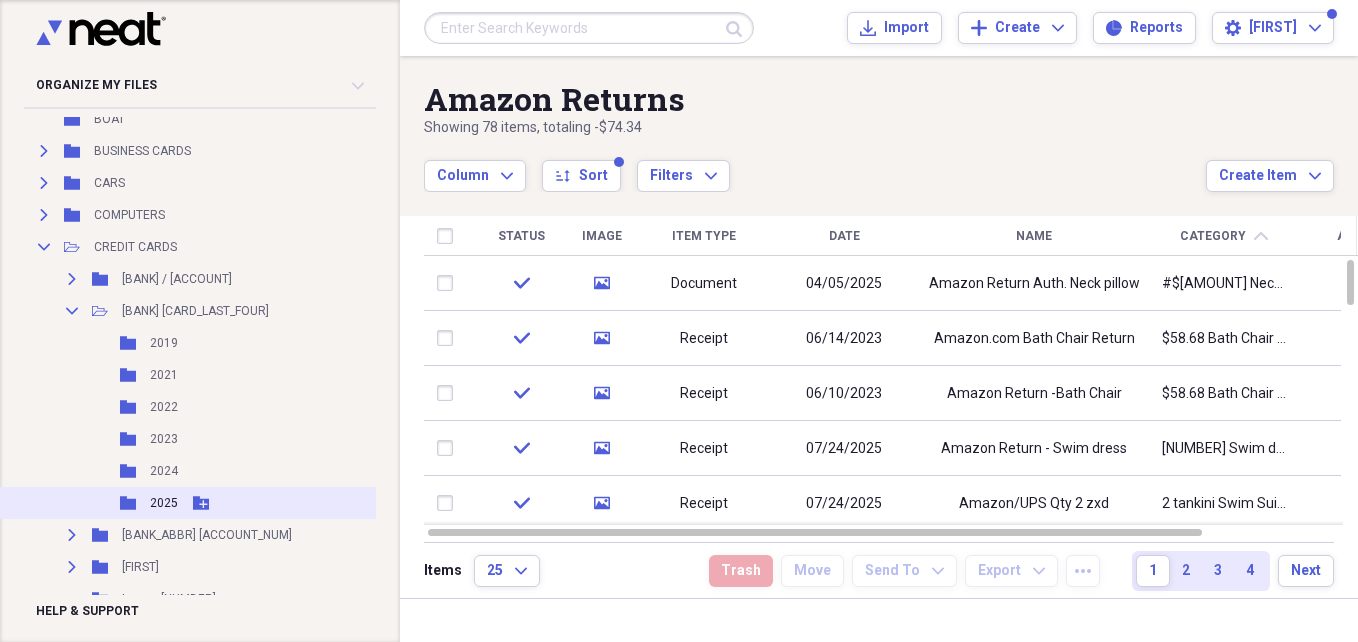 click on "2025" at bounding box center [164, 503] 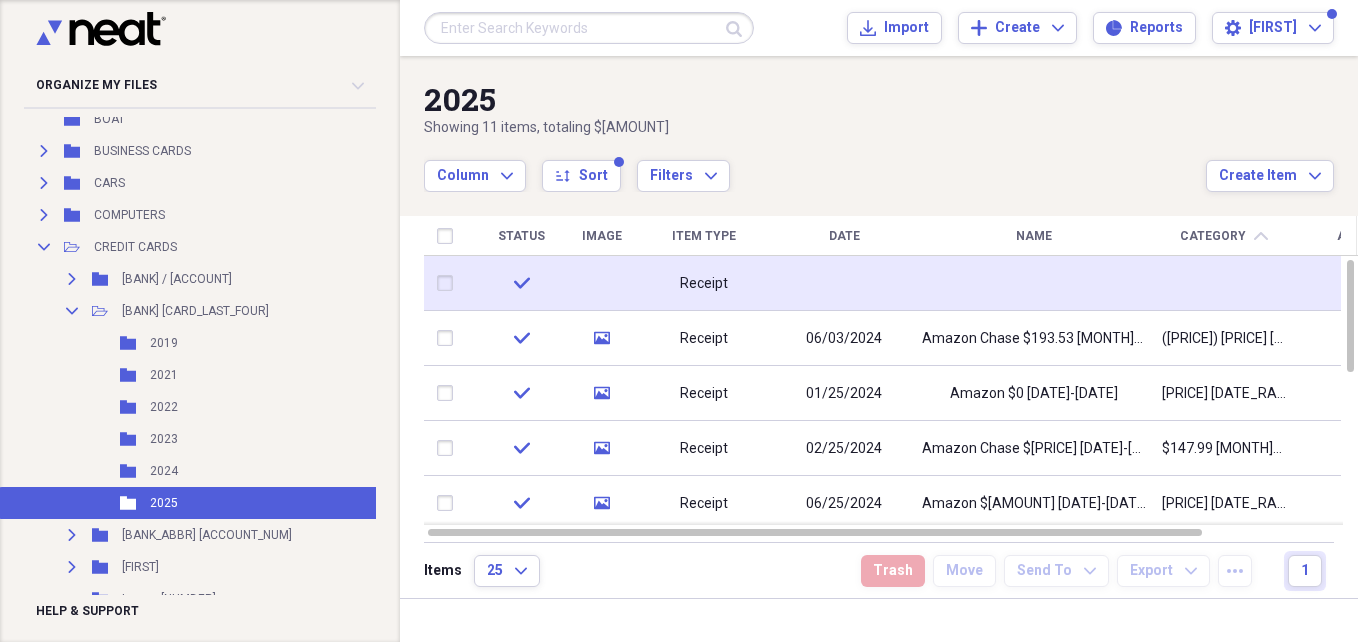click on "Receipt" at bounding box center [704, 284] 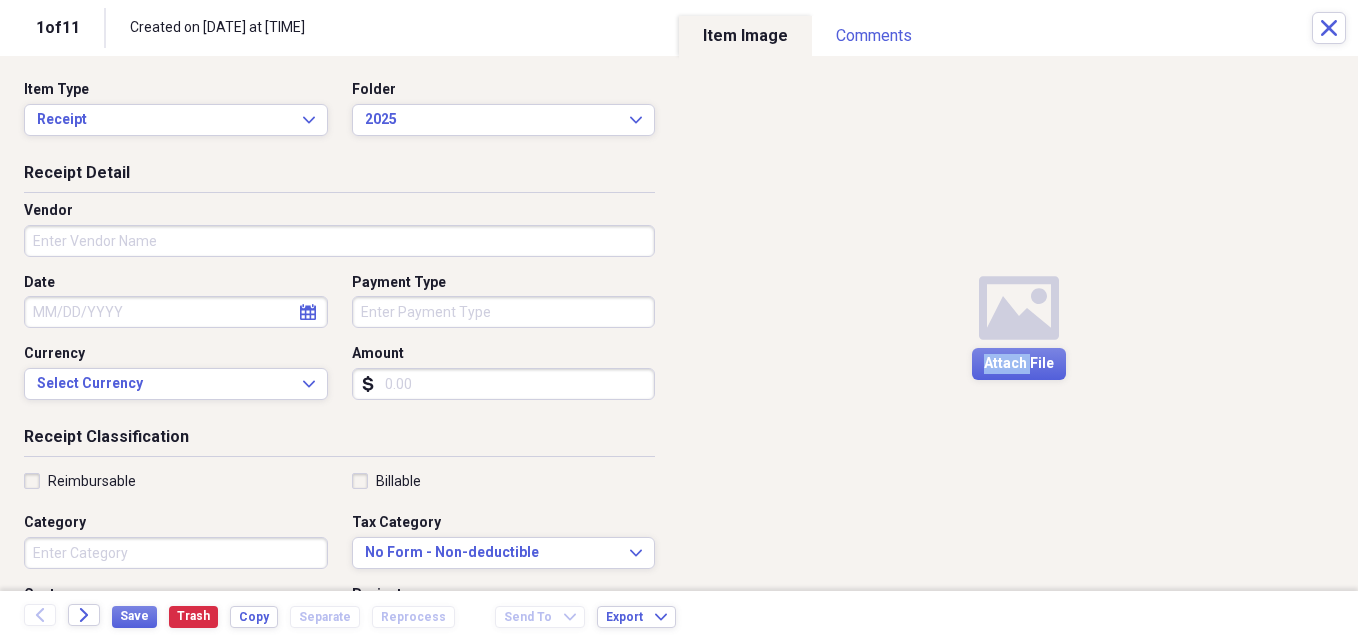 click on "Media Attach File" at bounding box center (1018, 323) 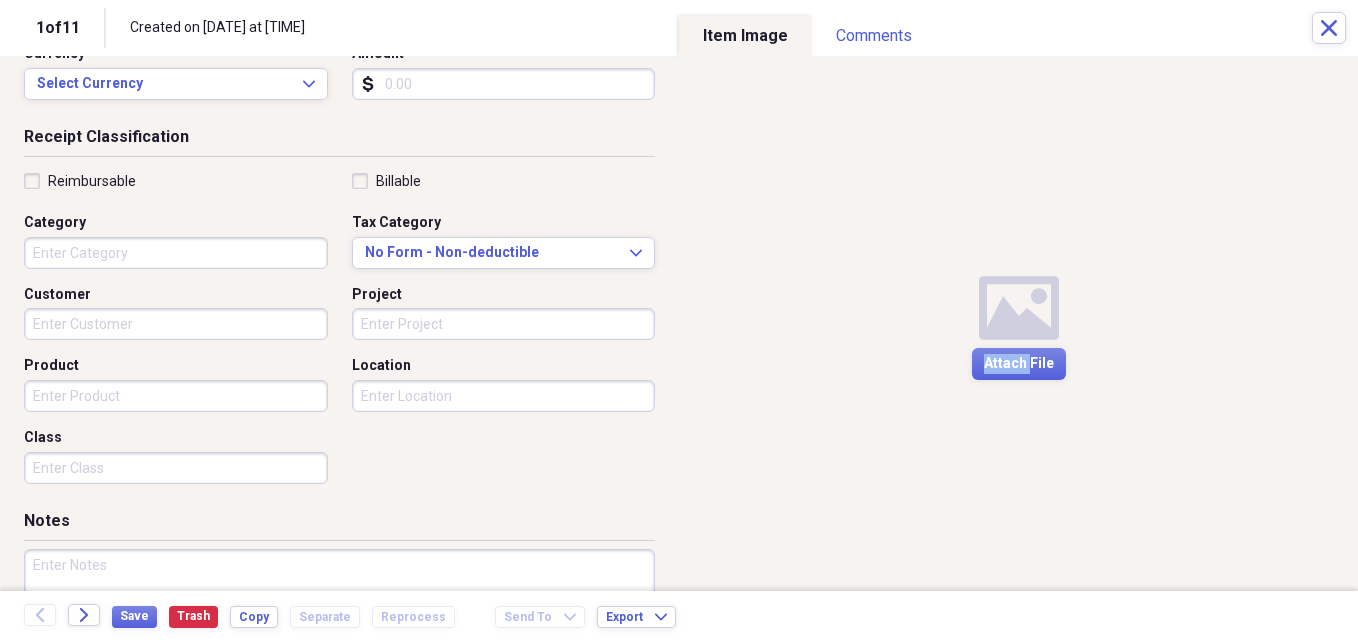 scroll, scrollTop: 0, scrollLeft: 0, axis: both 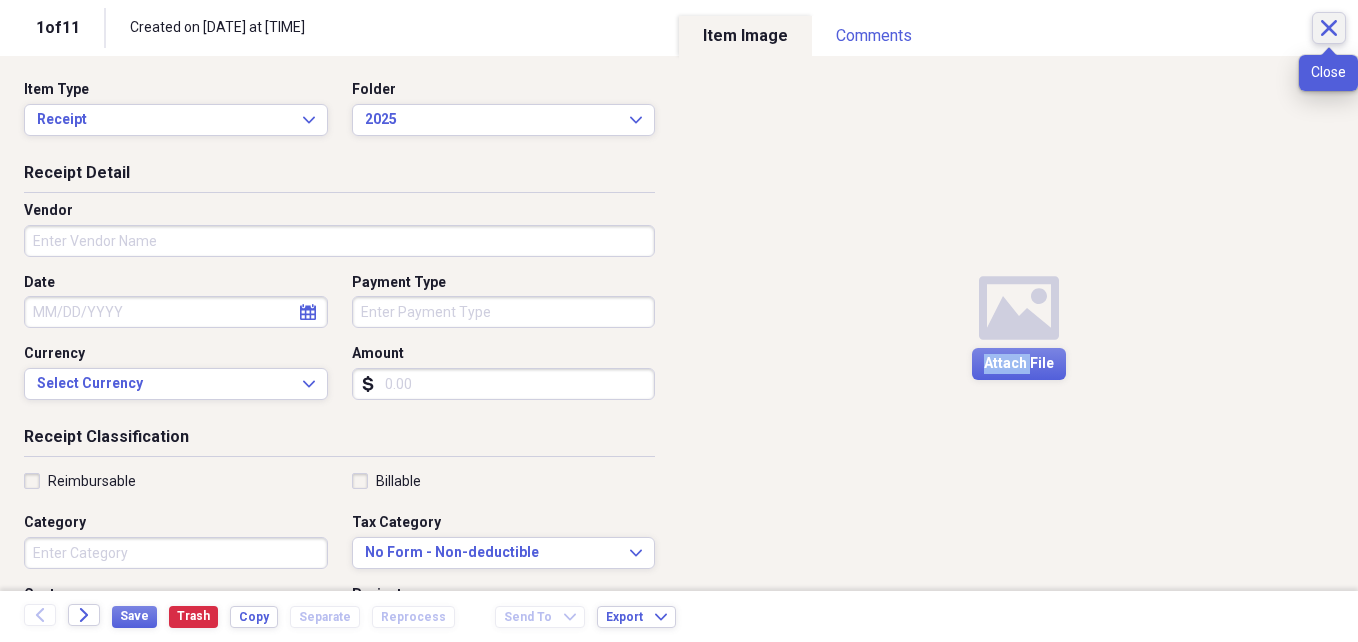 click on "Close" 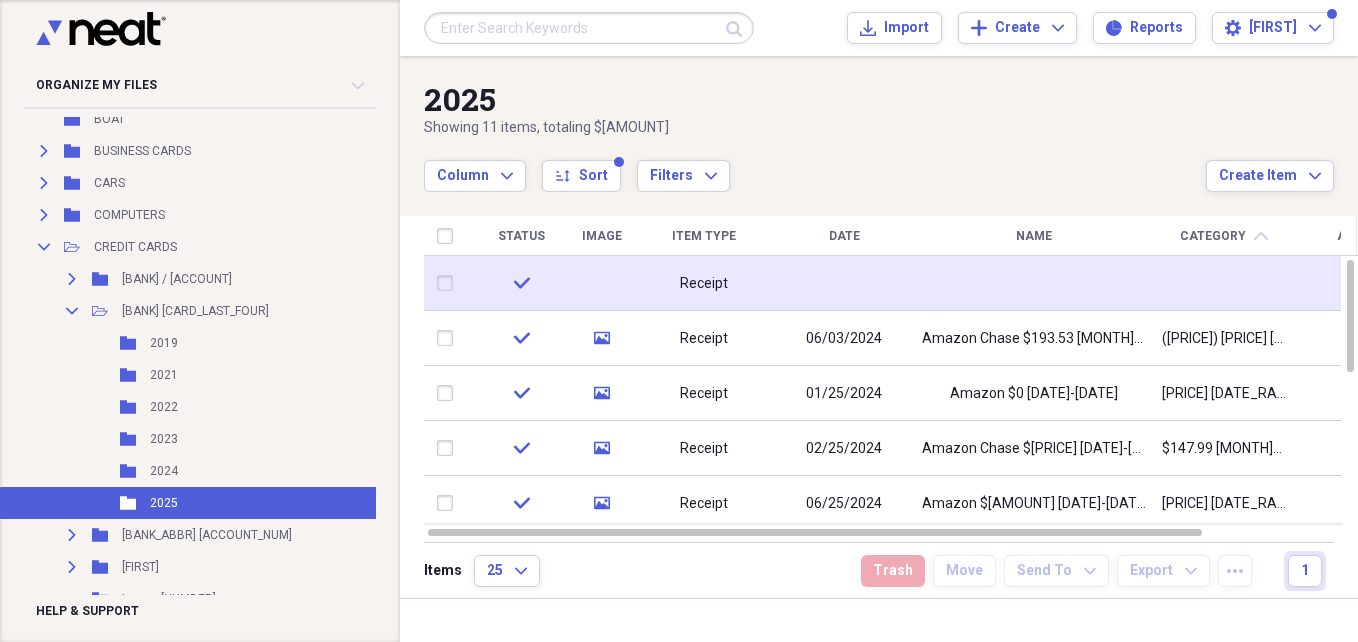 click on "Receipt" at bounding box center (704, 284) 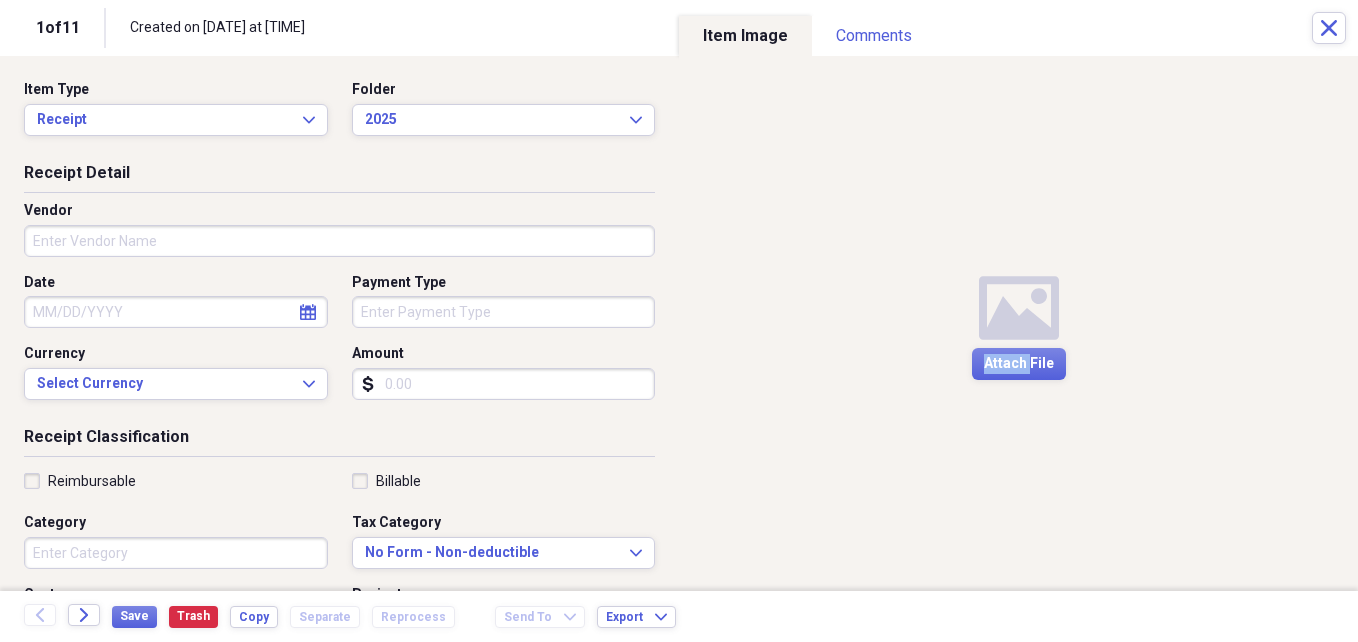click on "Media Attach File" at bounding box center (1018, 323) 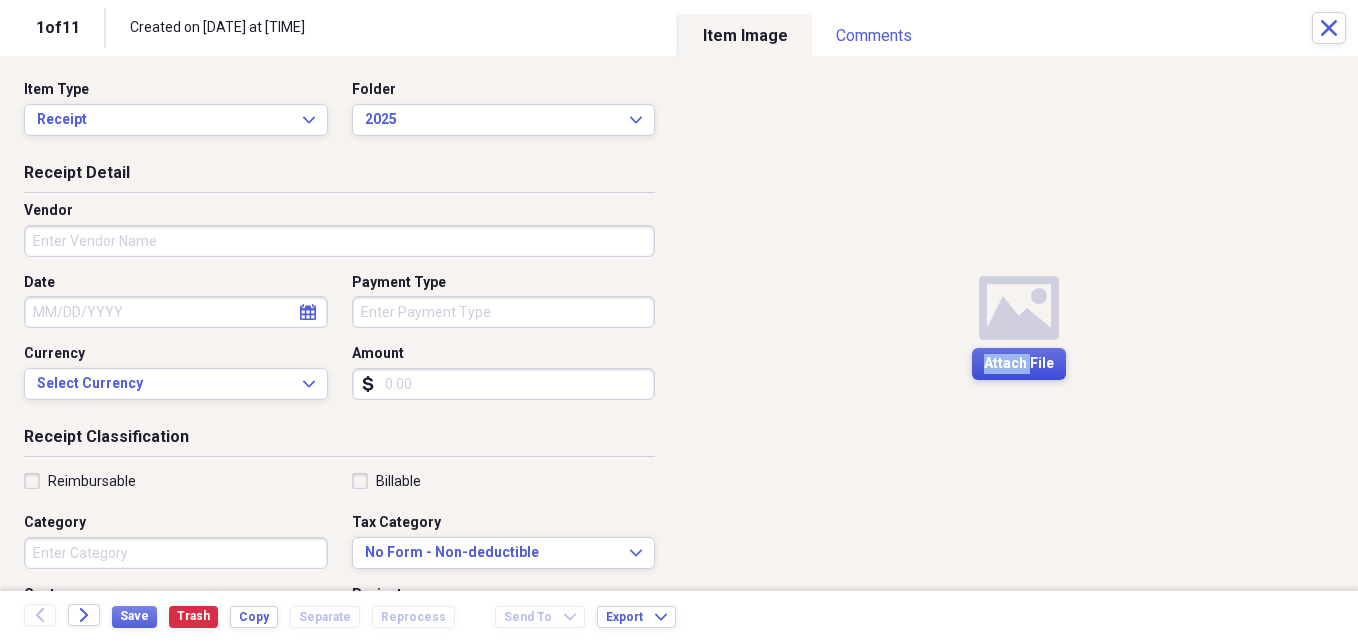 click on "Attach File" at bounding box center (1019, 364) 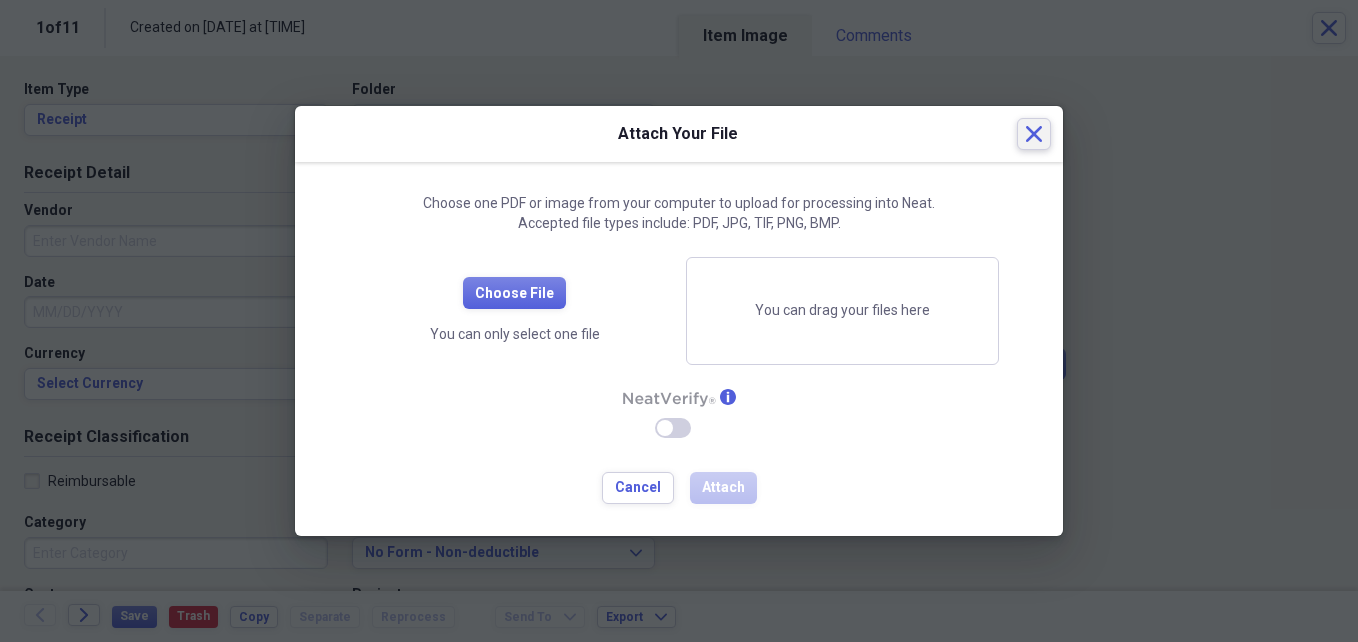 click 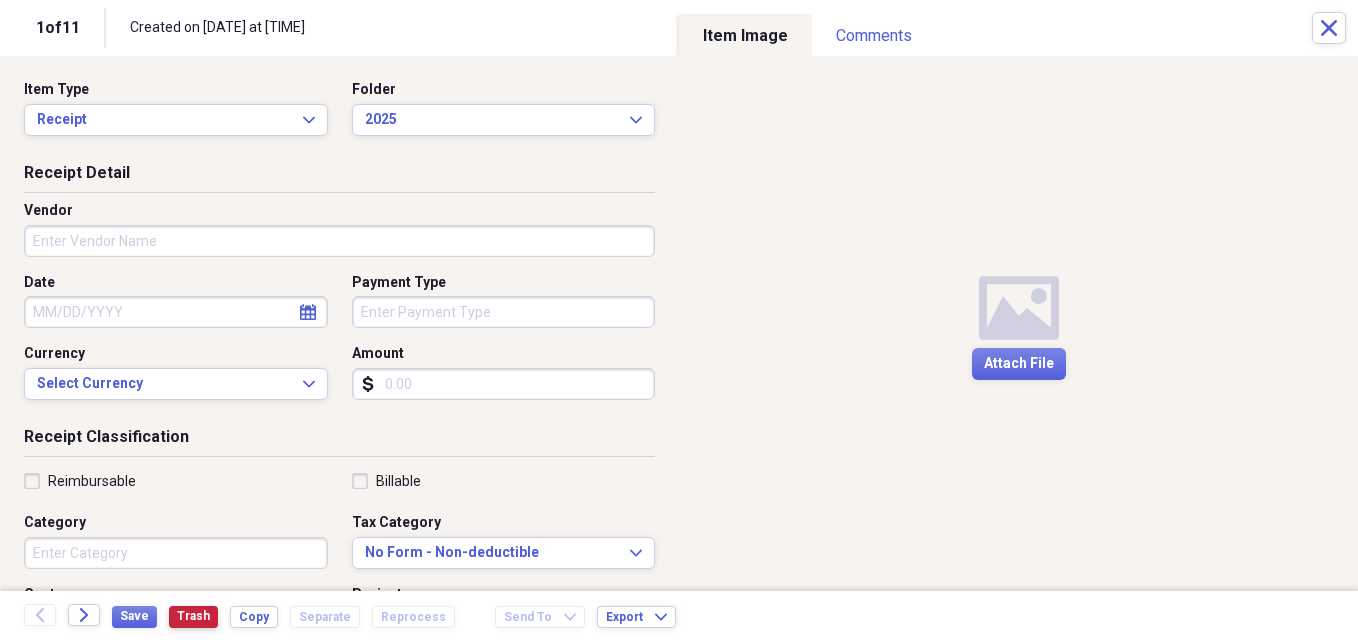 click on "Trash" at bounding box center [193, 616] 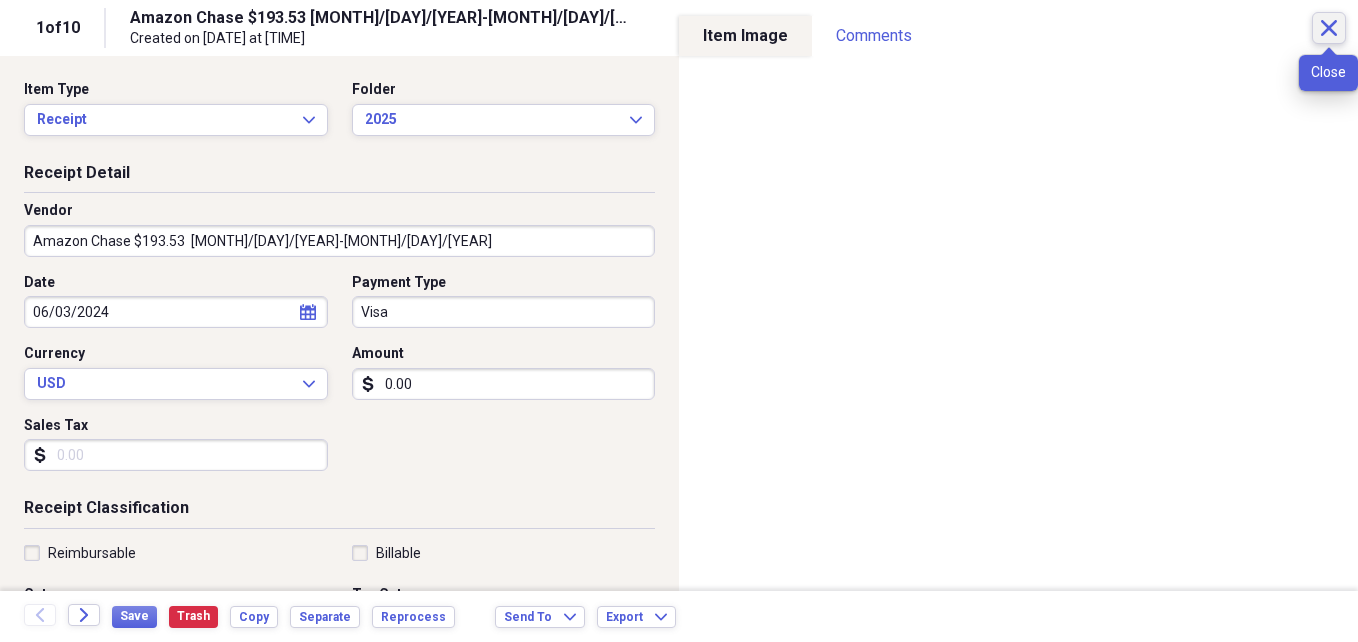click on "Close" 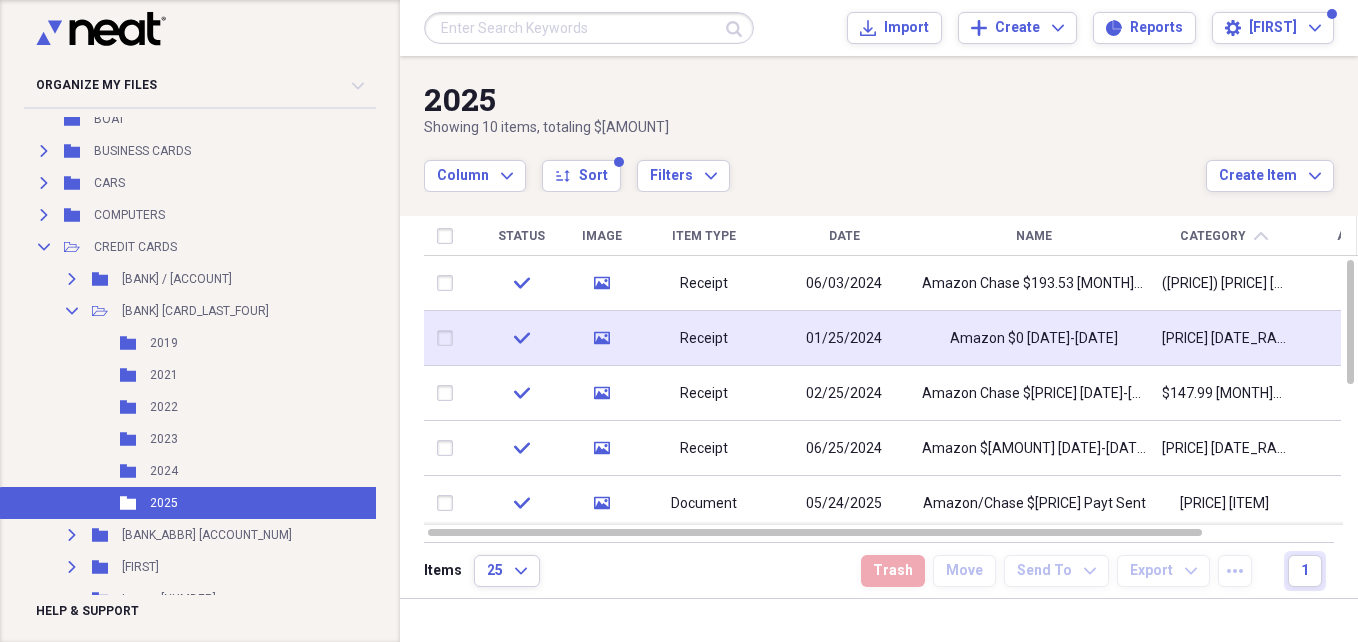 click on "Amazon $0 [DATE]-[DATE]" at bounding box center (1034, 339) 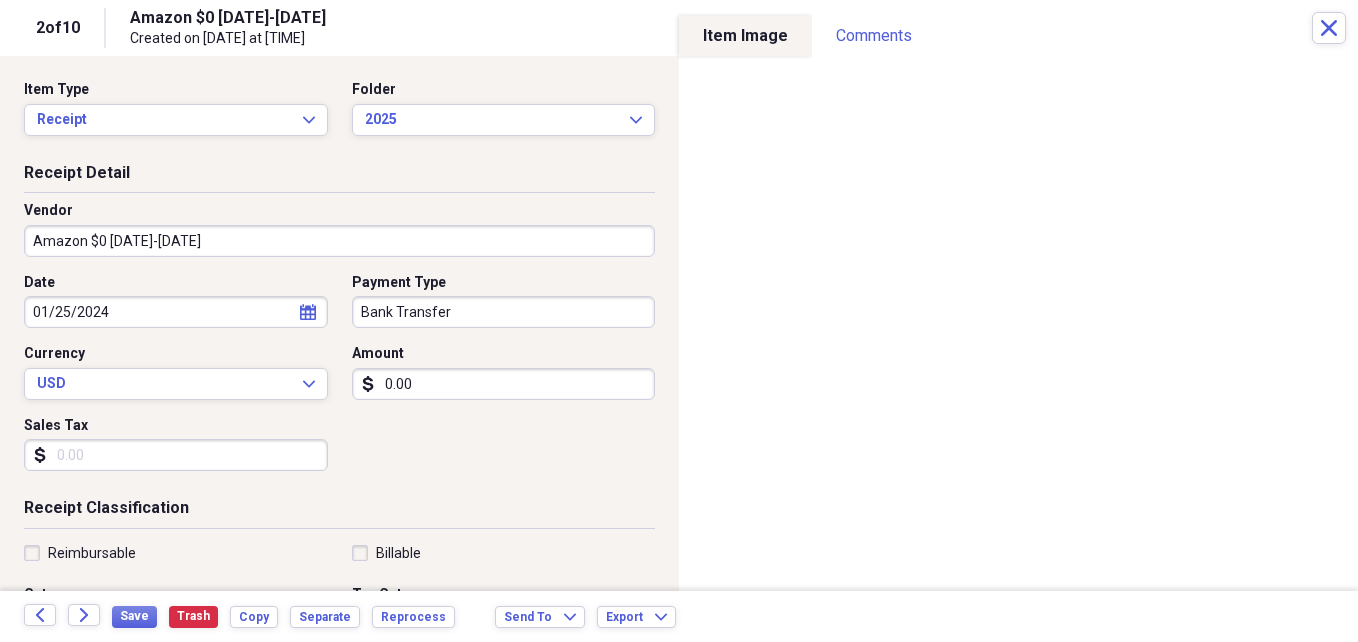 click on "Amazon $0 [DATE]-[DATE]" at bounding box center [339, 241] 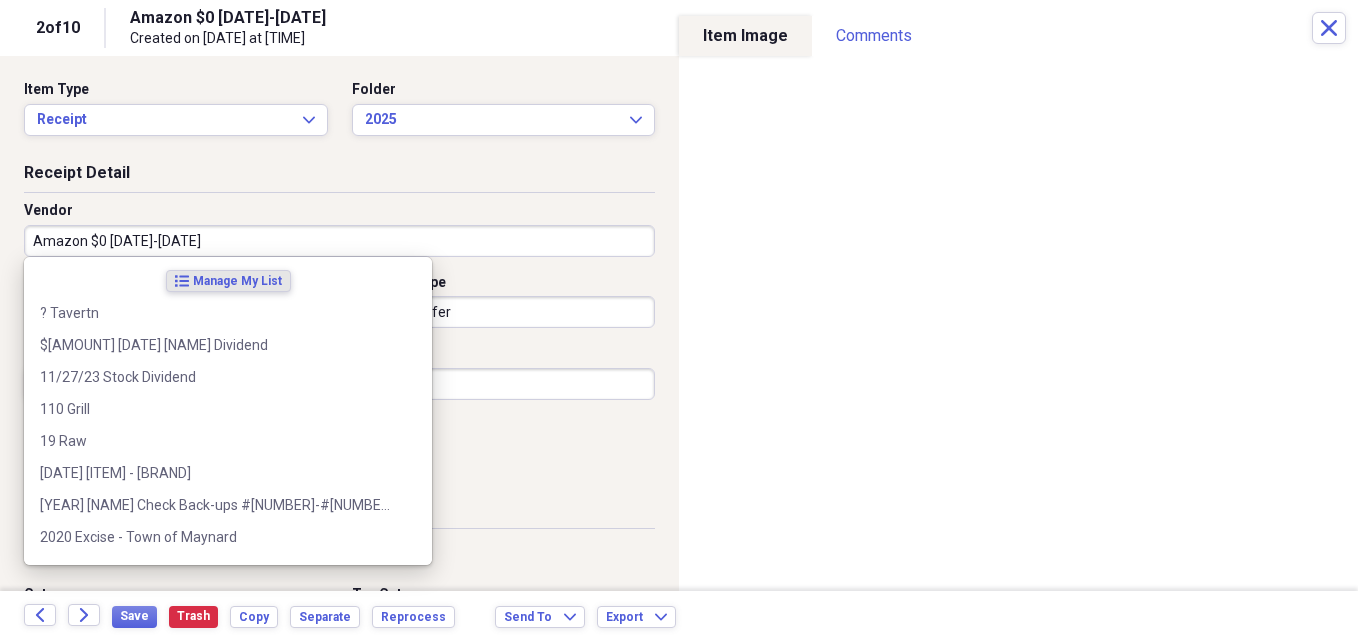 click on "Amazon $0 [DATE]-[DATE]" at bounding box center [339, 241] 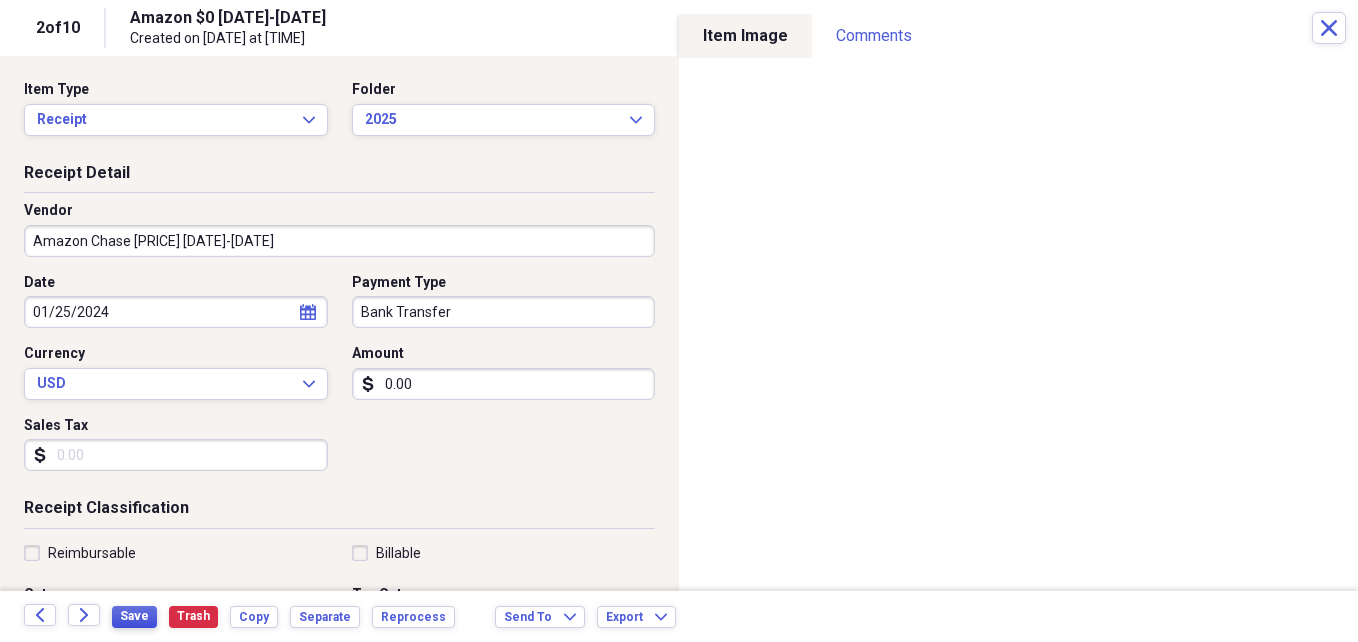 type on "Amazon Chase [PRICE] [DATE]-[DATE]" 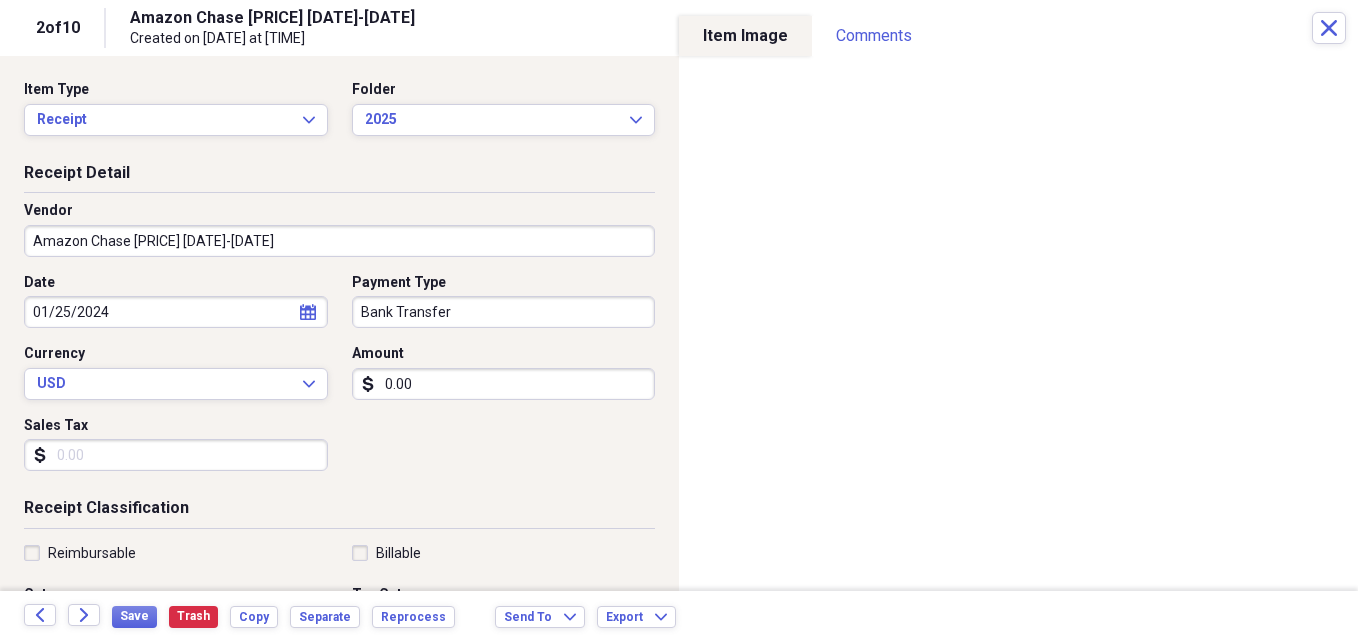 click on "0.00" at bounding box center (504, 384) 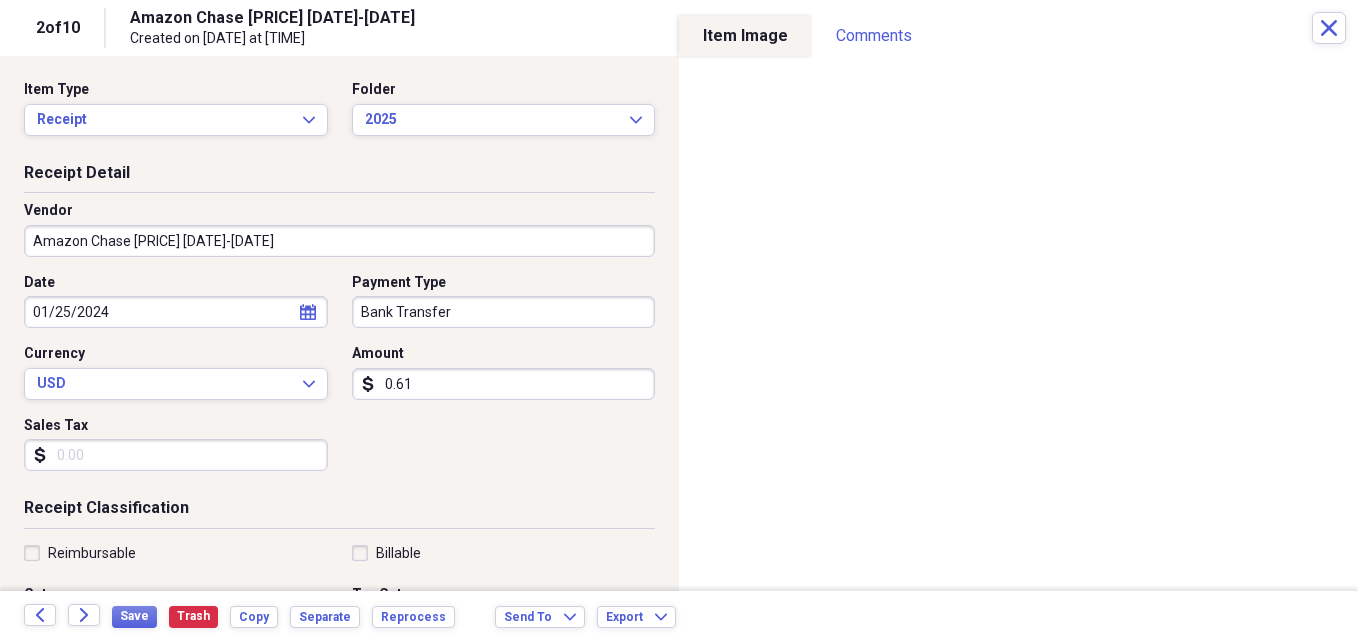 type on "0.06" 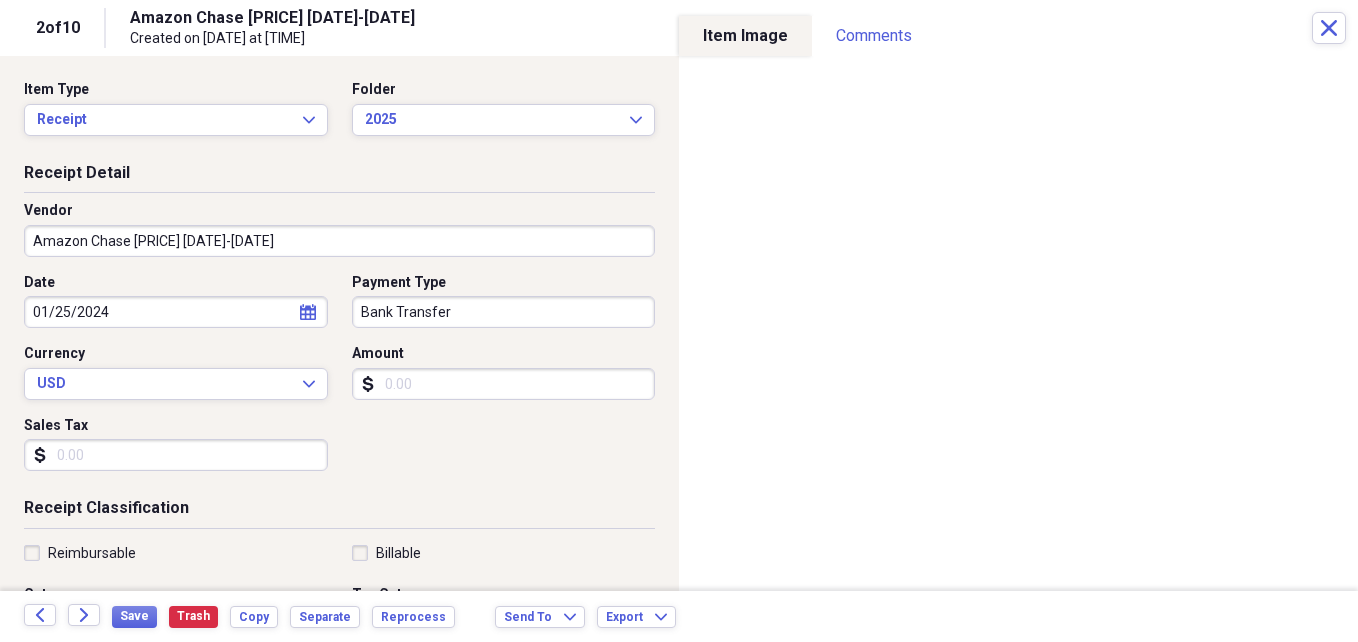 type 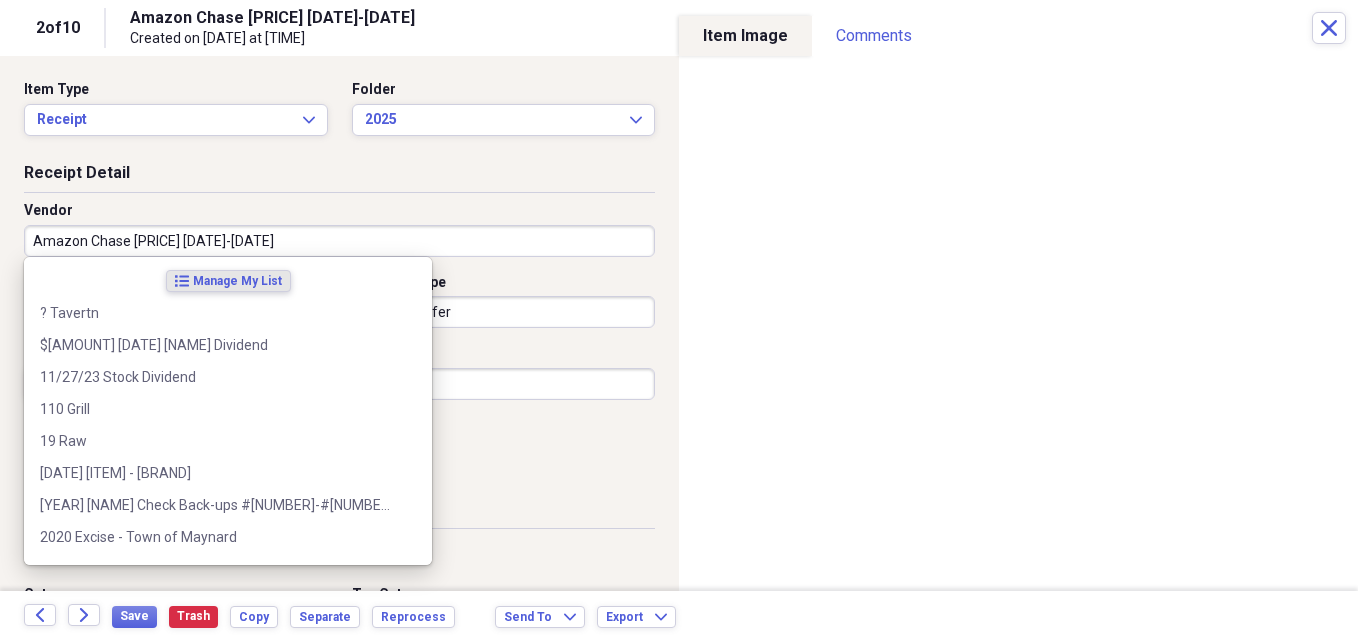 click on "Amazon Chase [PRICE] [DATE]-[DATE]" at bounding box center (339, 241) 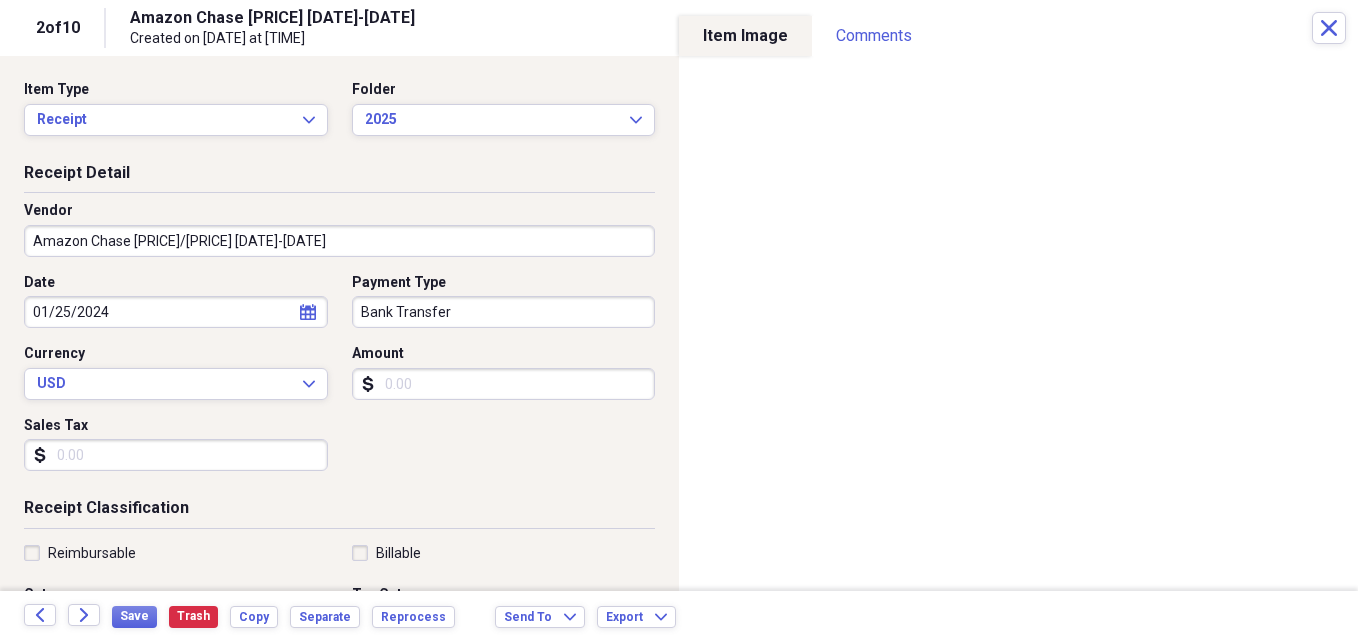 click on "Amazon Chase [PRICE]/[PRICE] [DATE]-[DATE]" at bounding box center [339, 241] 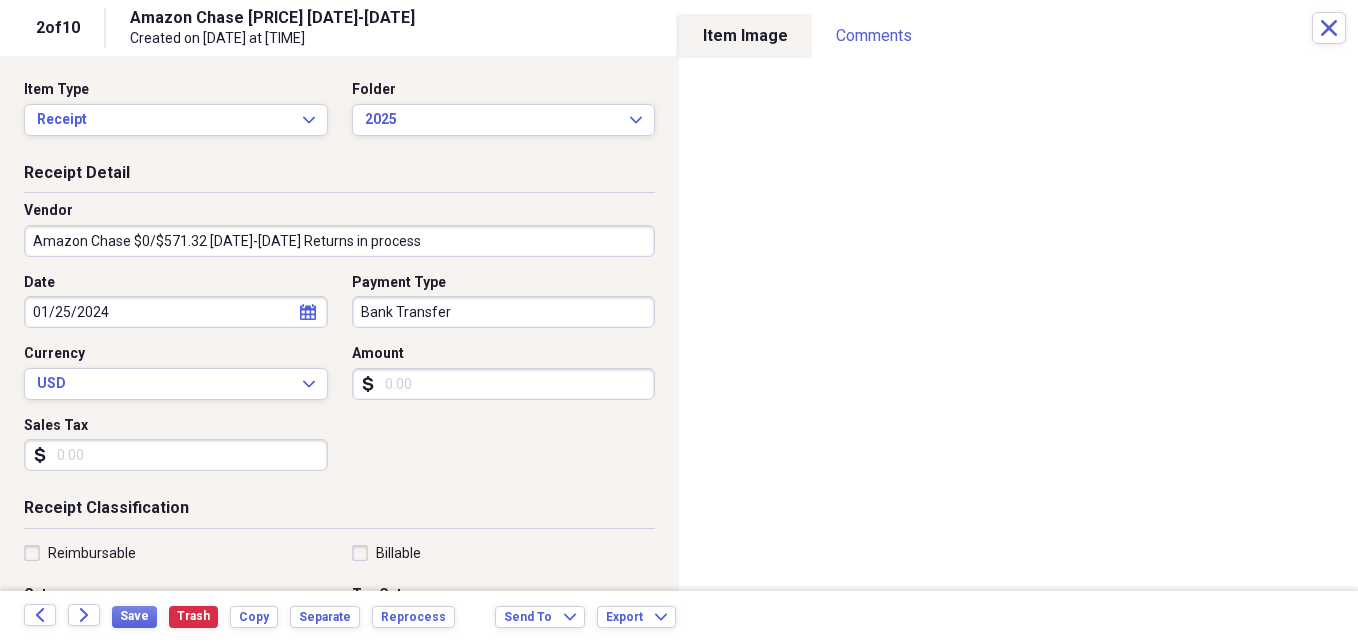 type on "Amazon Chase $0/$571.32 [DATE]-[DATE] Returns in process" 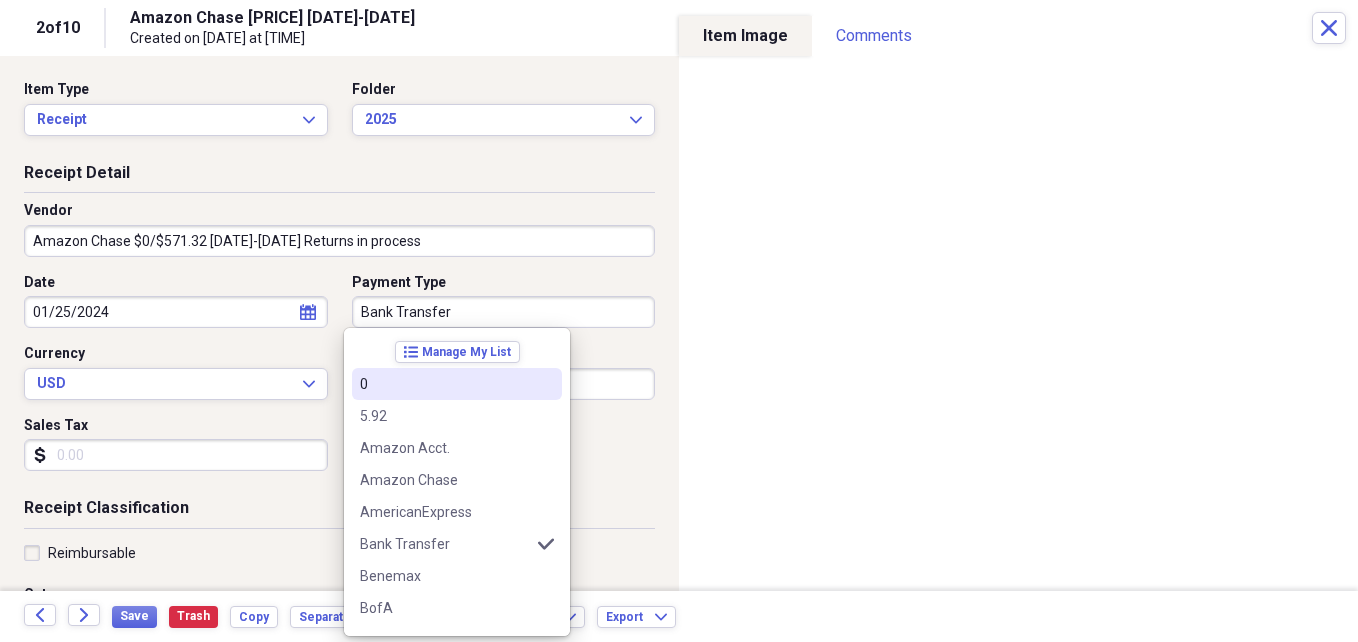 drag, startPoint x: 361, startPoint y: 380, endPoint x: 541, endPoint y: 435, distance: 188.2153 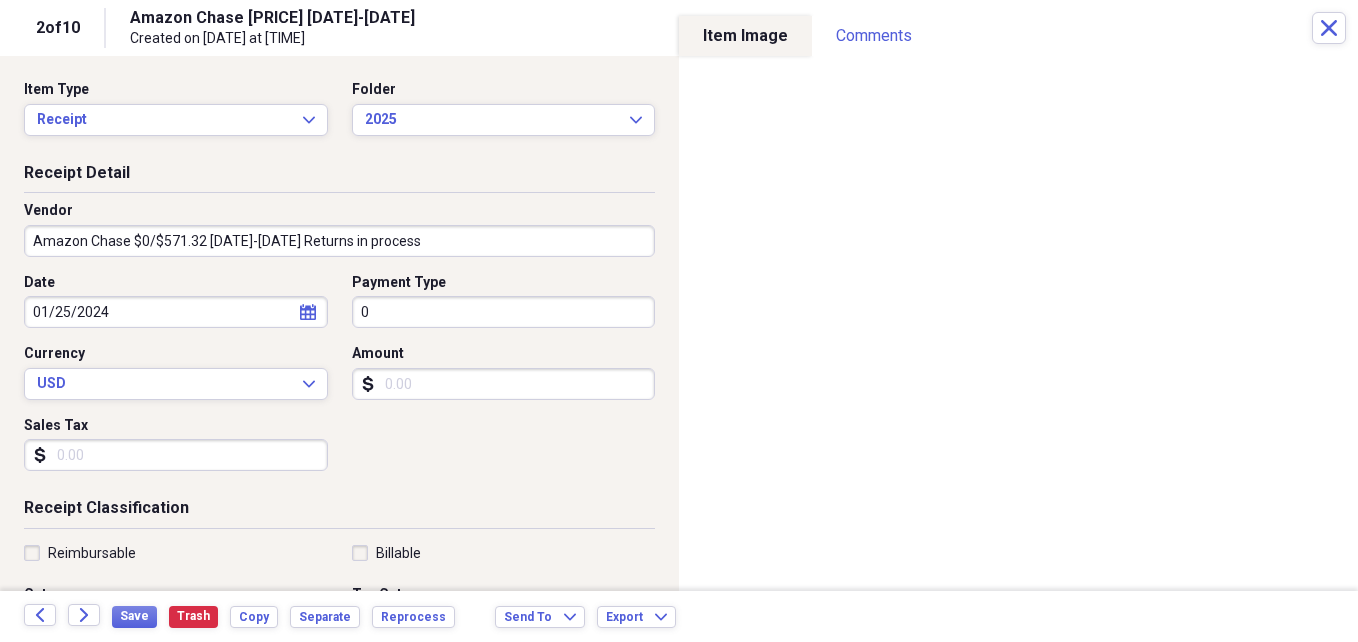 click on "Amount" at bounding box center [504, 384] 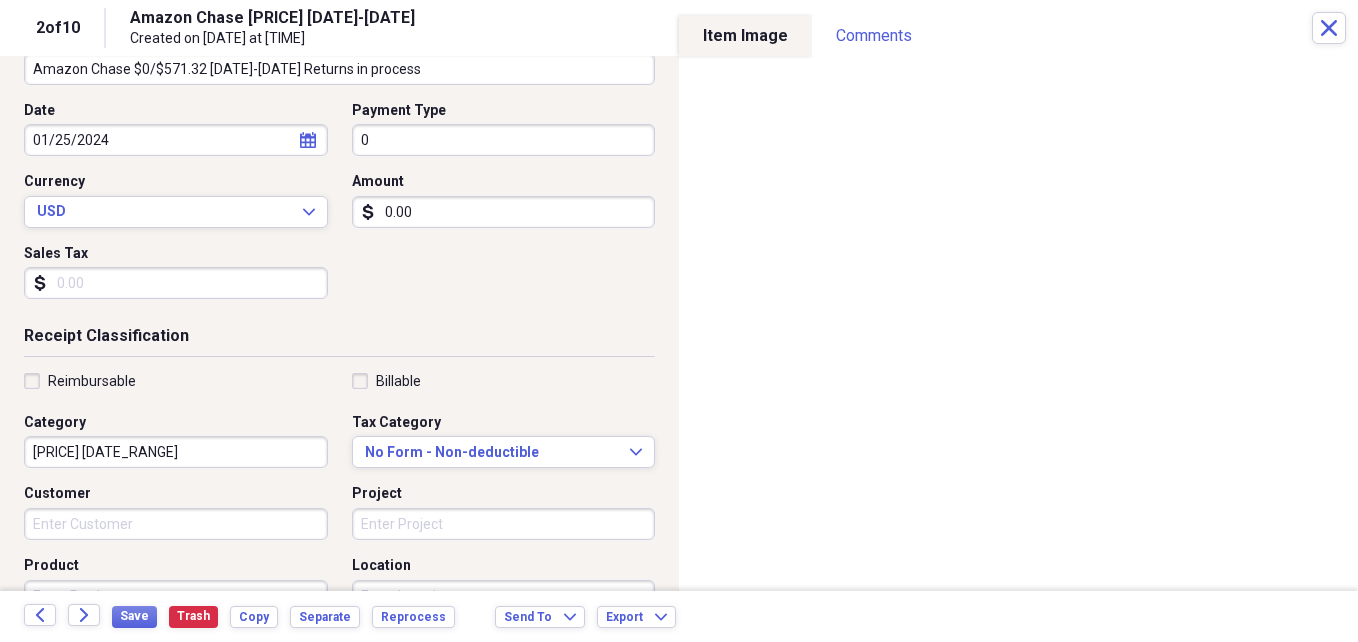 scroll, scrollTop: 192, scrollLeft: 0, axis: vertical 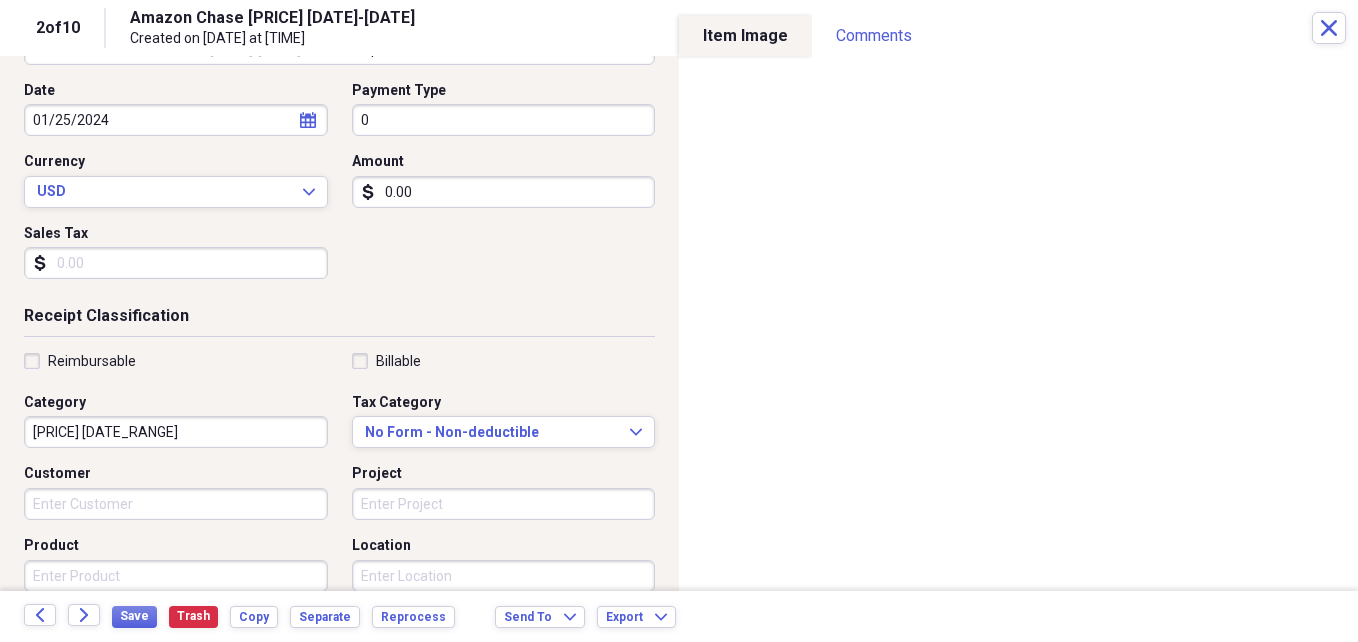 type on "0.00" 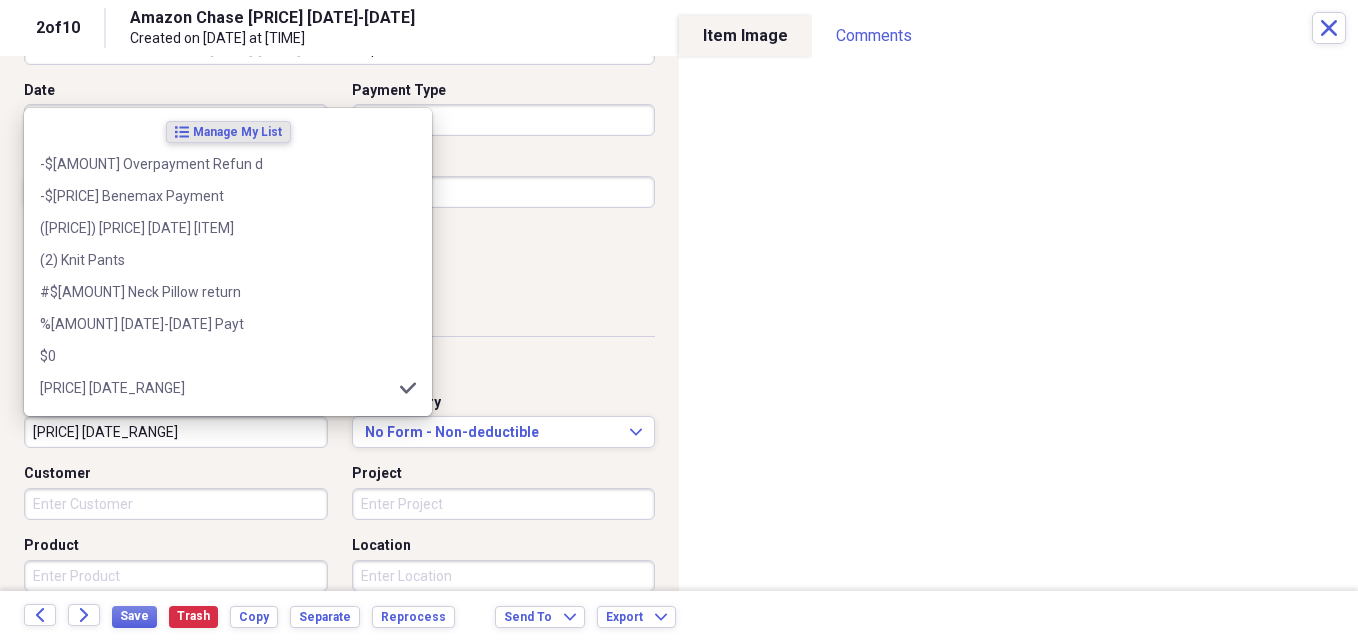 click on "[PRICE] [DATE_RANGE]" at bounding box center [176, 432] 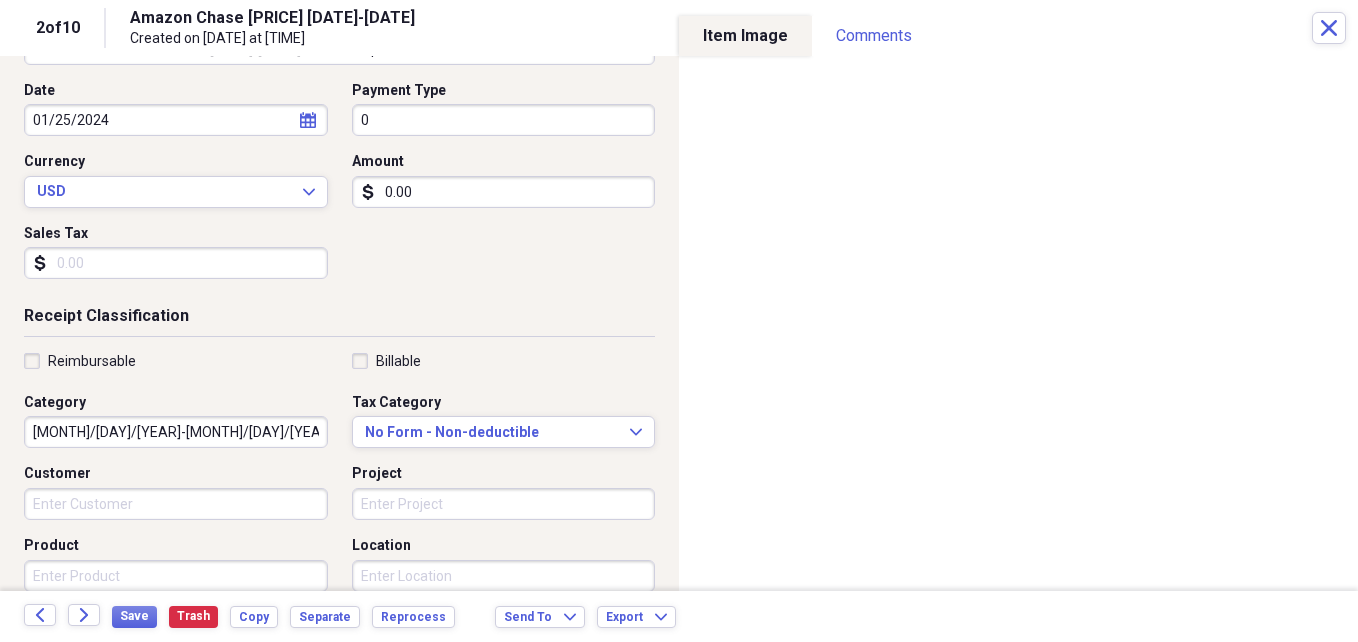 click on "[MONTH]/[DAY]/[YEAR]-[MONTH]/[DAY]/[YEAR]" at bounding box center (176, 432) 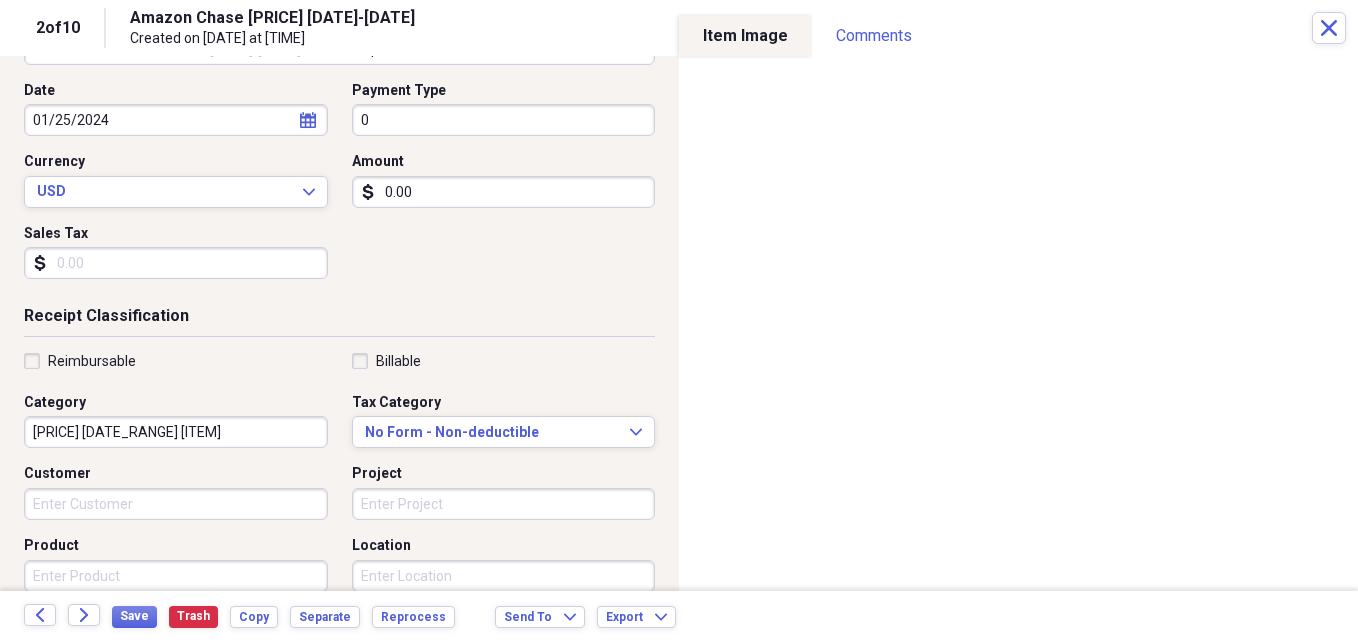 scroll, scrollTop: 29, scrollLeft: 0, axis: vertical 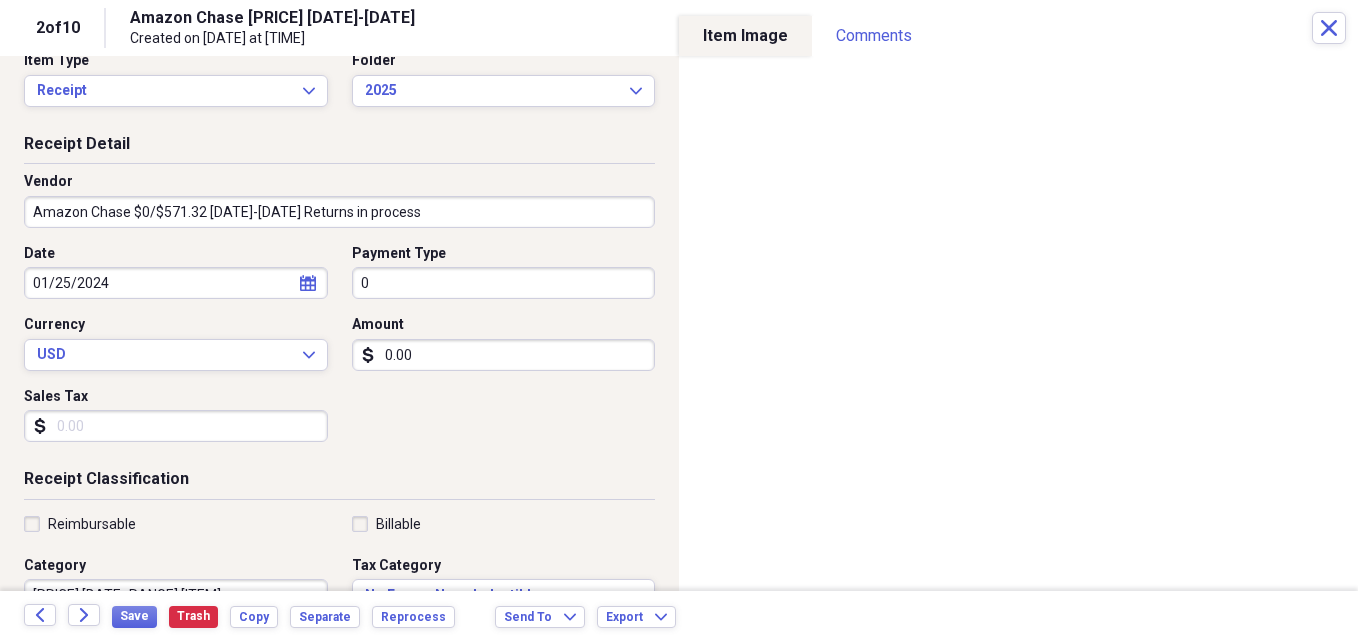 type on "[PRICE] [DATE_RANGE] [ITEM]" 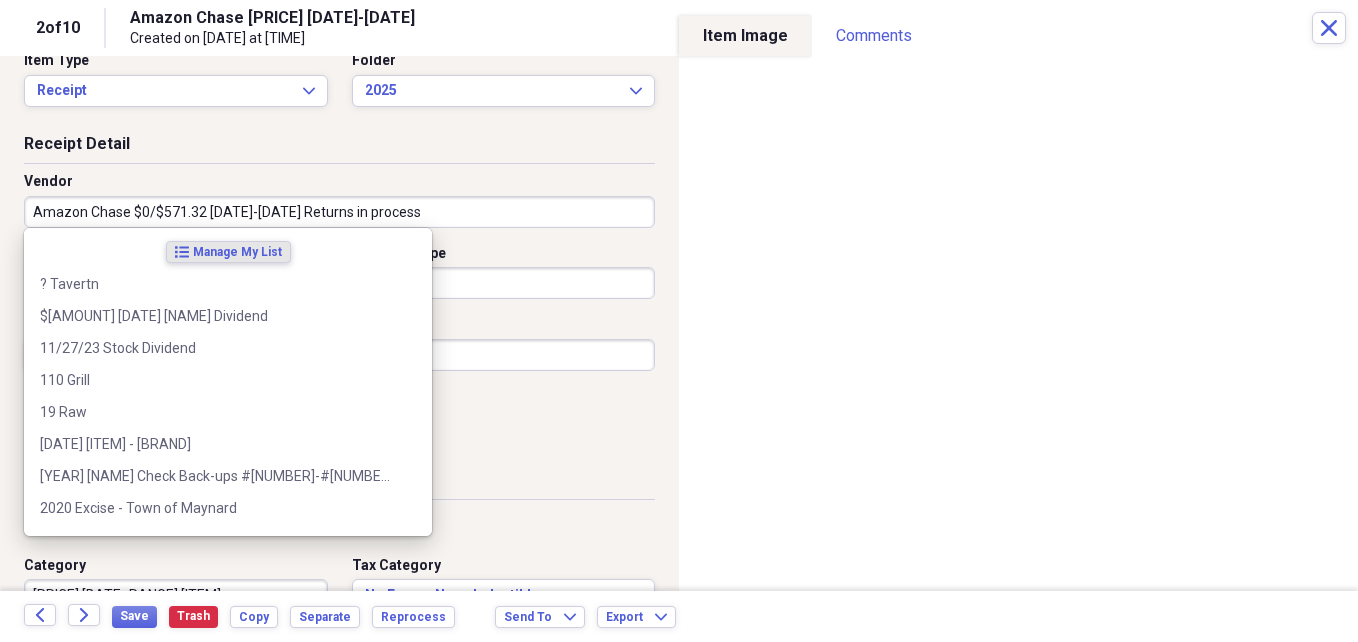 click on "Amazon Chase $0/$571.32 [DATE]-[DATE] Returns in process" at bounding box center [339, 212] 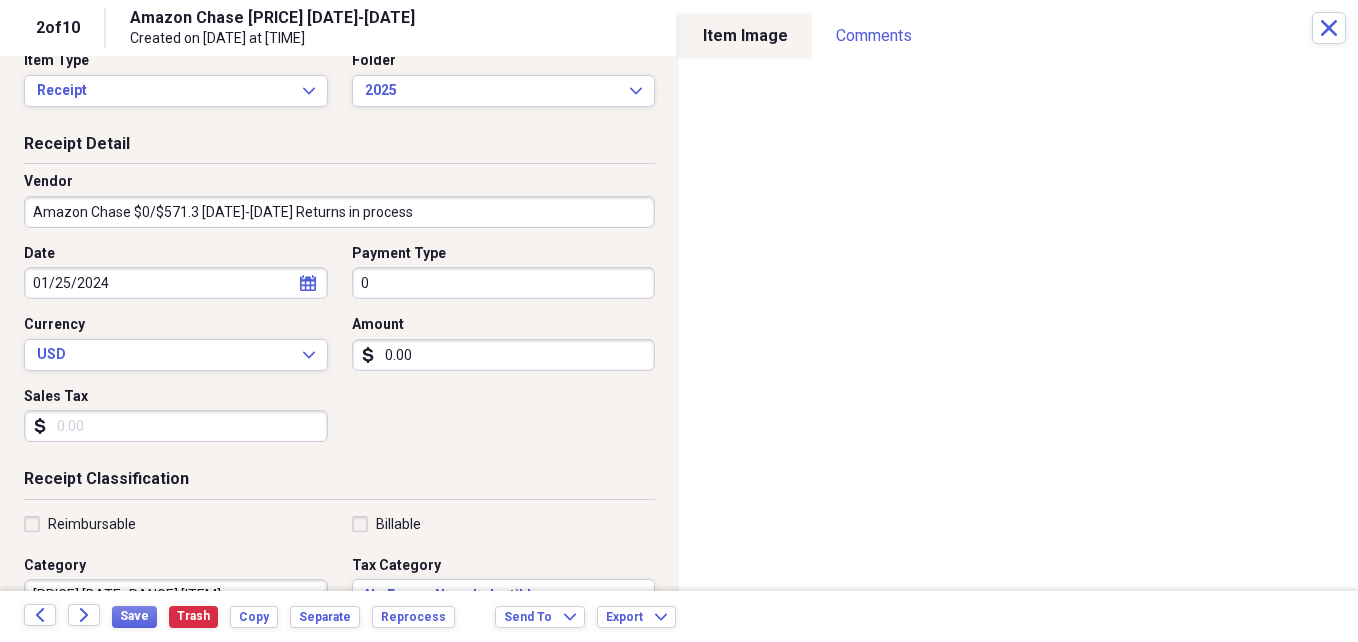 type on "Amazon Chase $0/$571.32 [DATE]-[DATE] Returns in process" 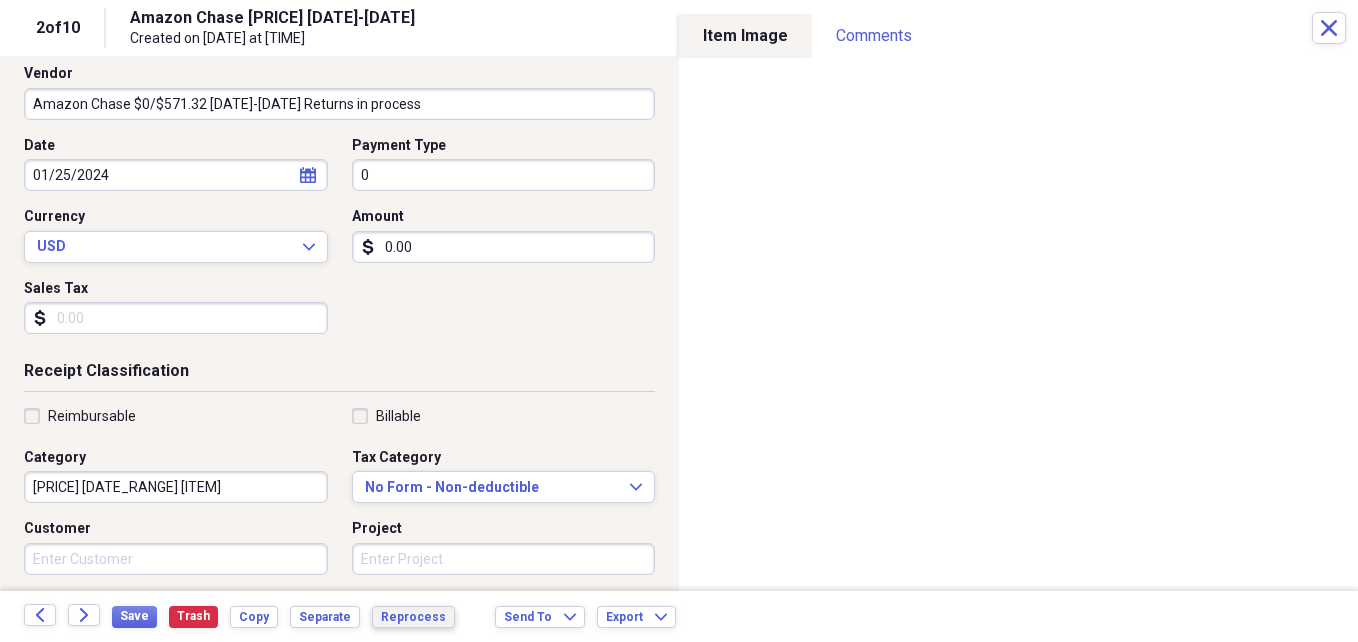 scroll, scrollTop: 139, scrollLeft: 0, axis: vertical 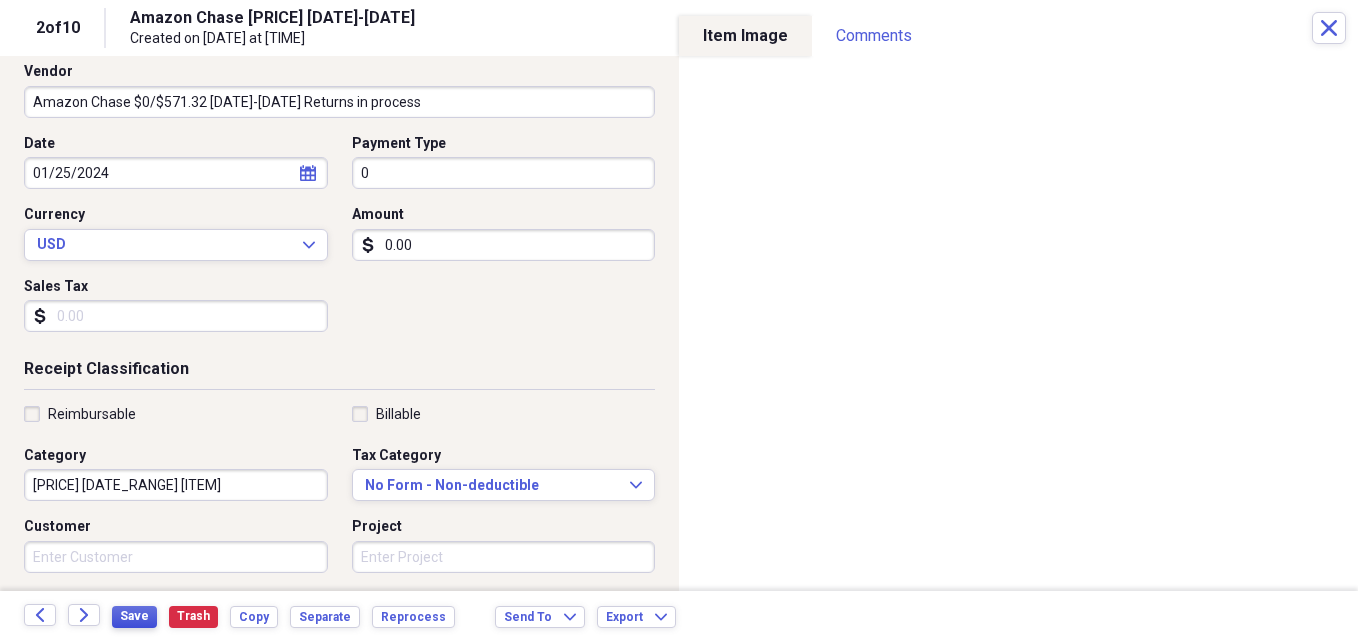 click on "Save" at bounding box center [134, 617] 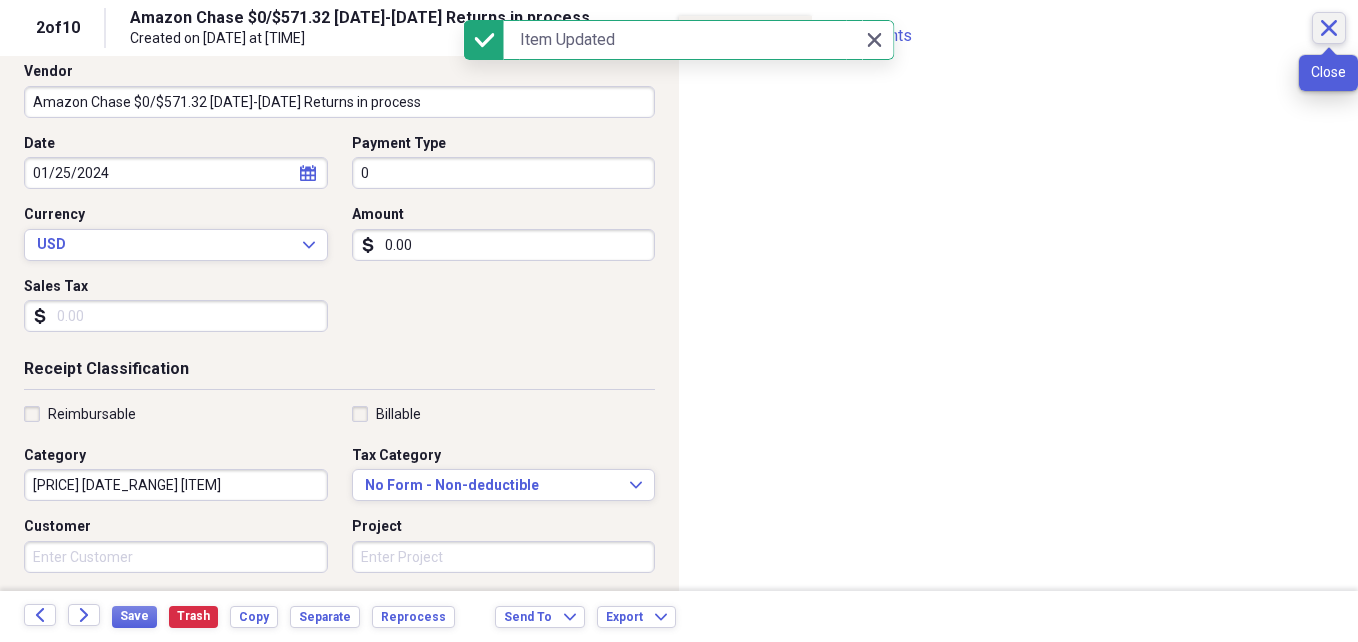 click on "Close" at bounding box center [1329, 28] 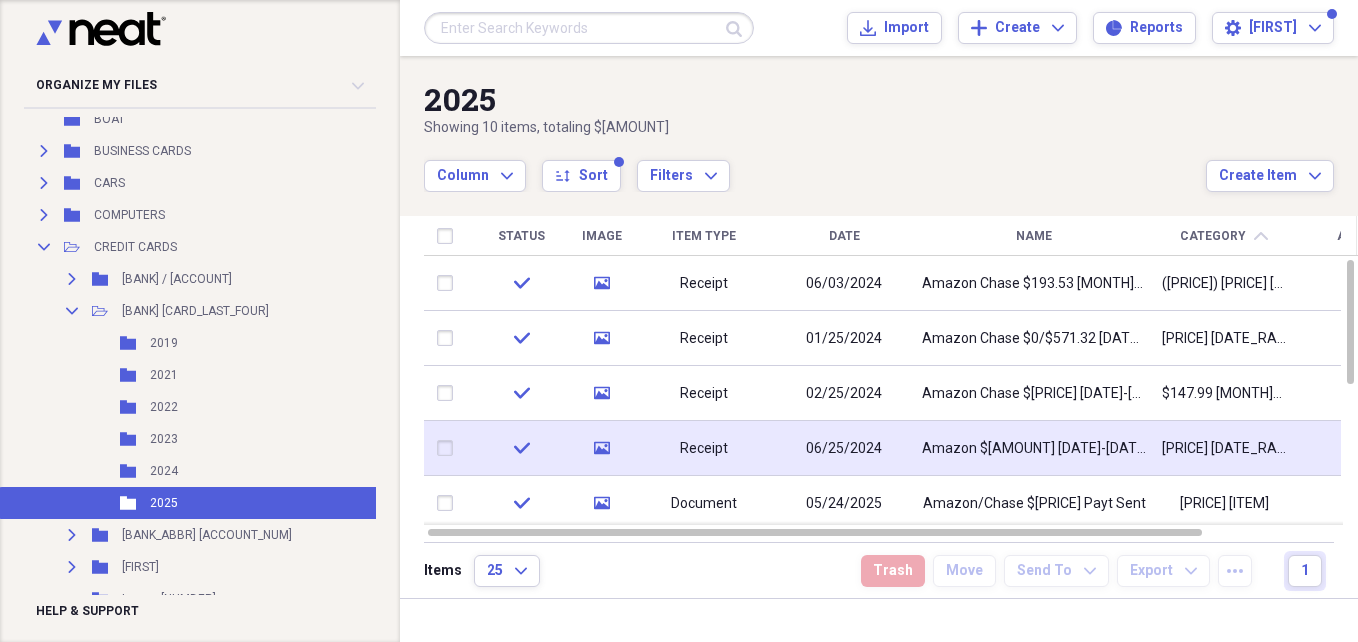 click on "Amazon $[AMOUNT] [DATE]-[DATE]" at bounding box center (1034, 449) 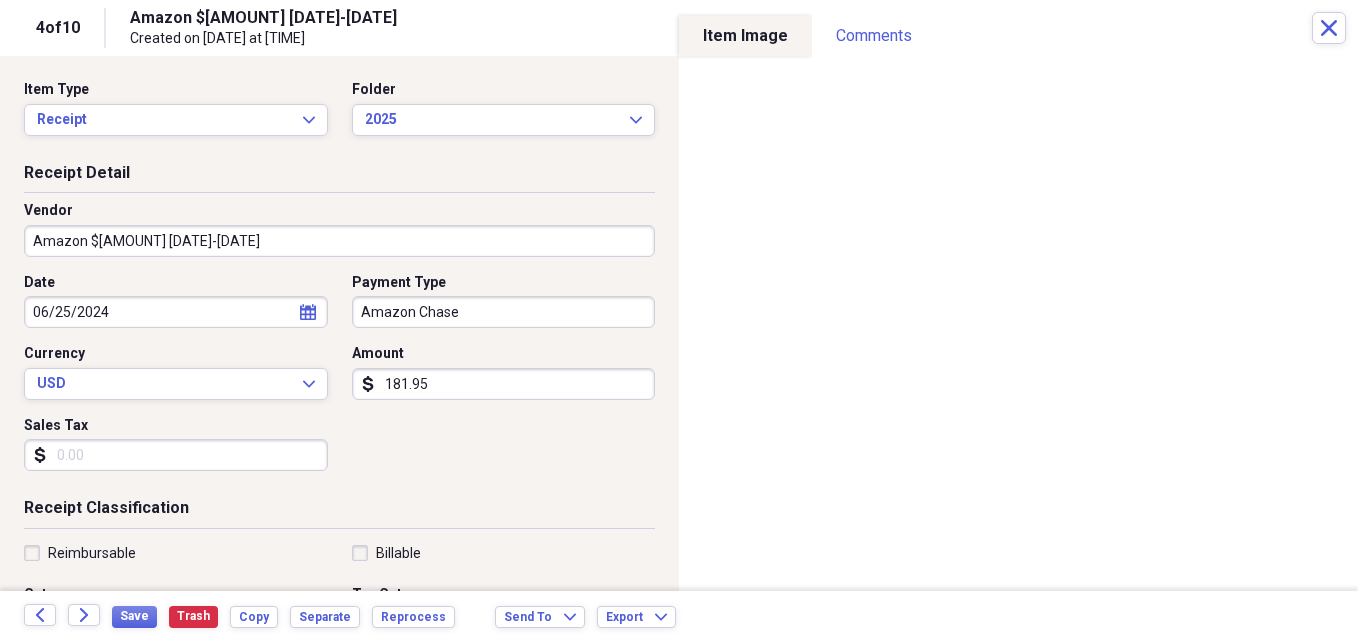 click on "Amazon $[AMOUNT] [DATE]-[DATE]" at bounding box center [339, 241] 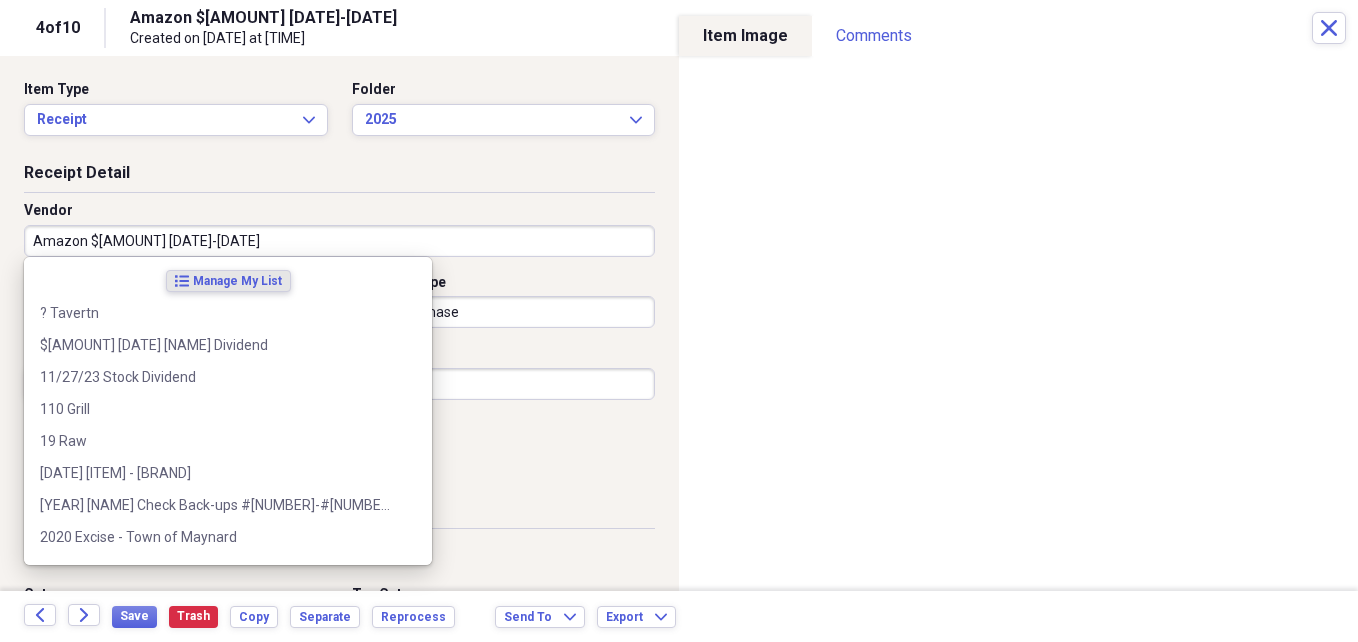 click on "Amazon $[AMOUNT] [DATE]-[DATE]" at bounding box center (339, 241) 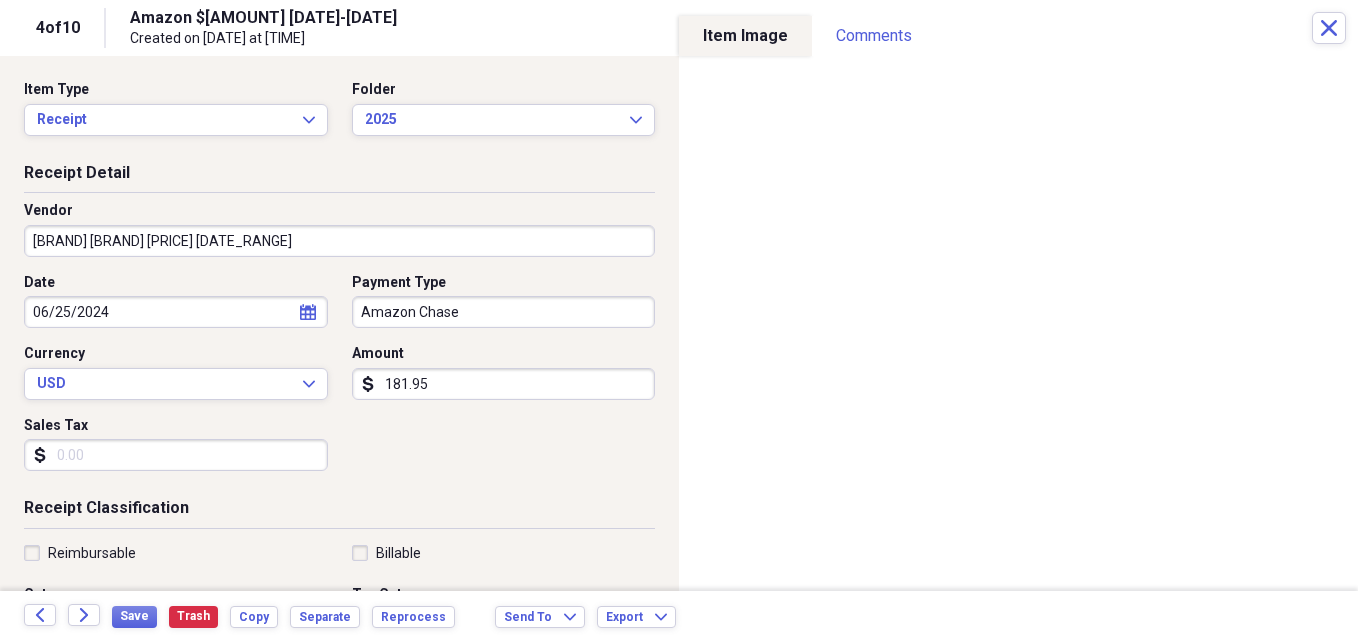 type on "[BRAND] [BRAND] [PRICE] [DATE_RANGE]" 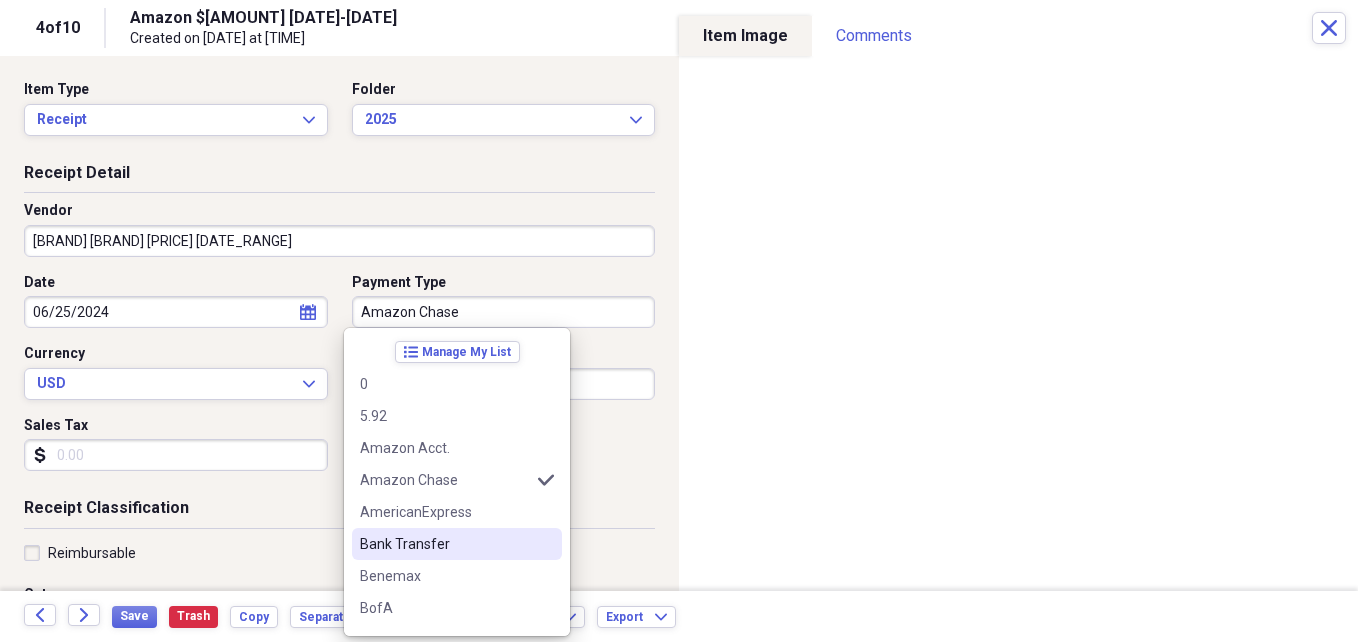 click on "Bank Transfer" at bounding box center [445, 544] 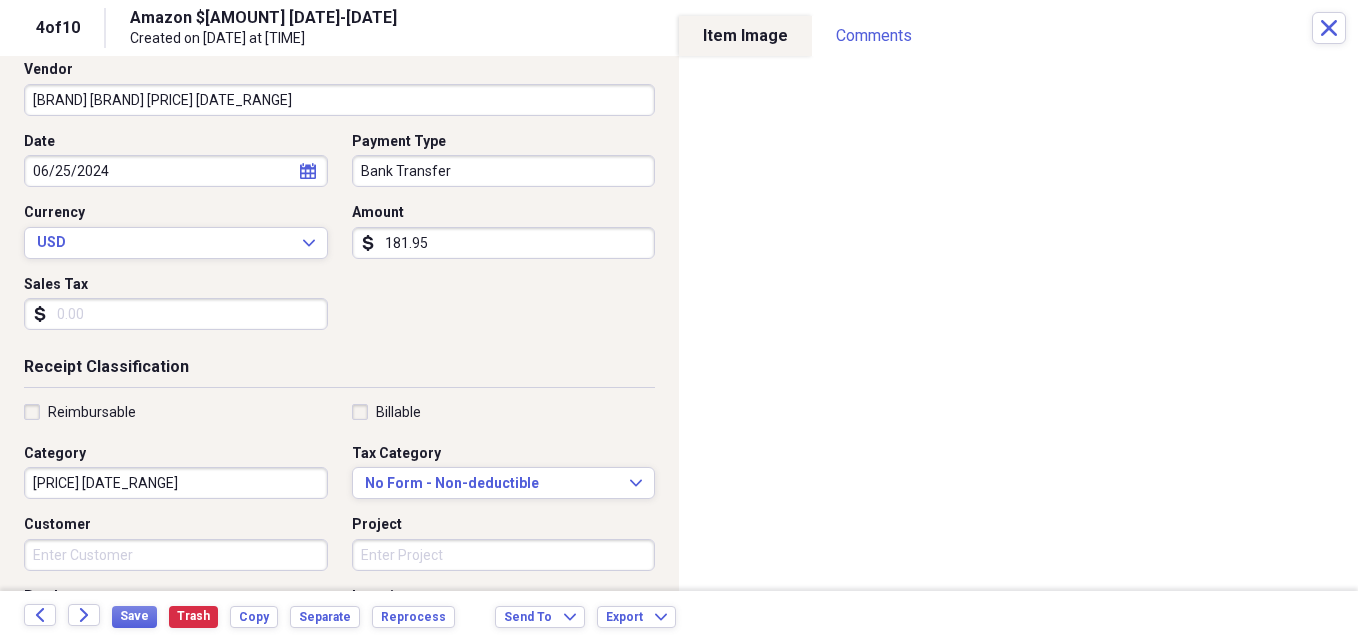 scroll, scrollTop: 151, scrollLeft: 0, axis: vertical 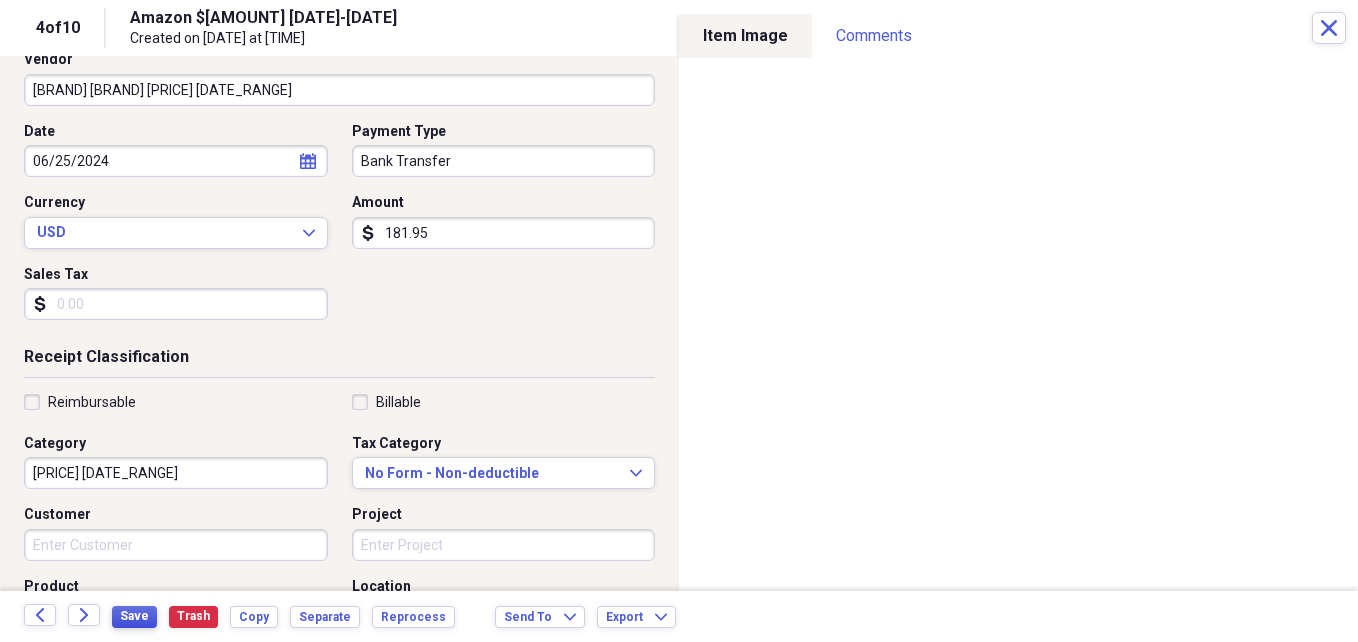 click on "Save" at bounding box center [134, 616] 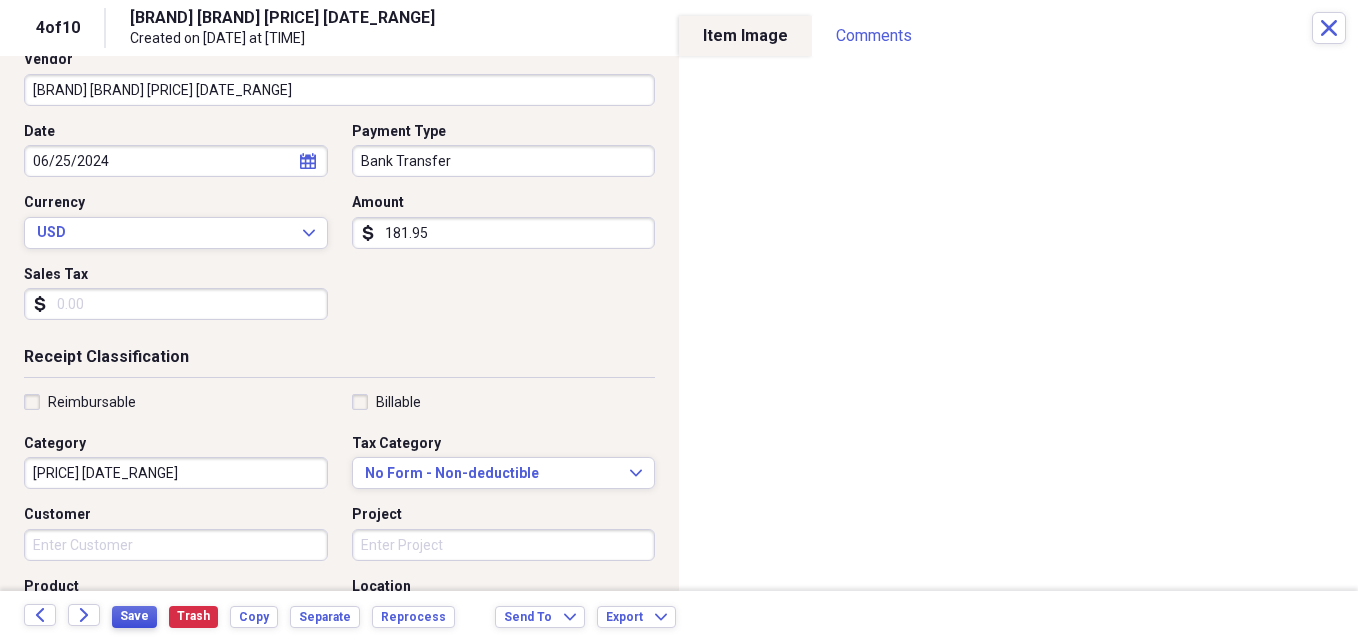 click on "Save" at bounding box center [134, 616] 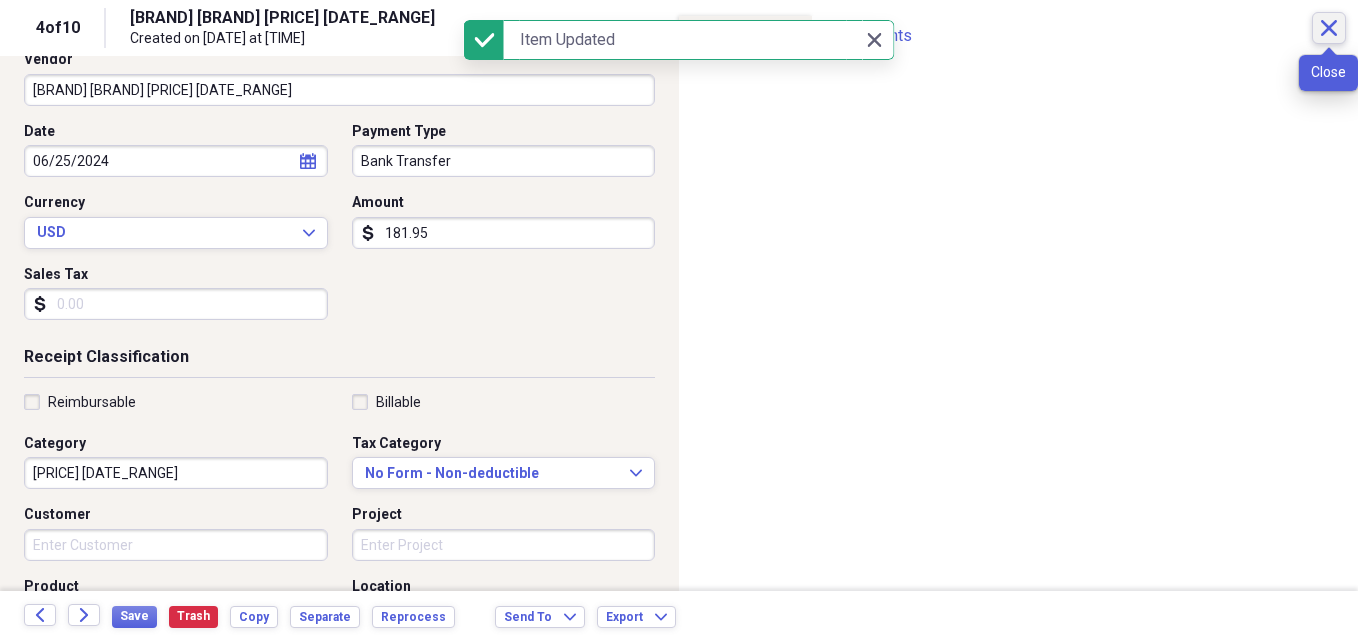 click on "Close" 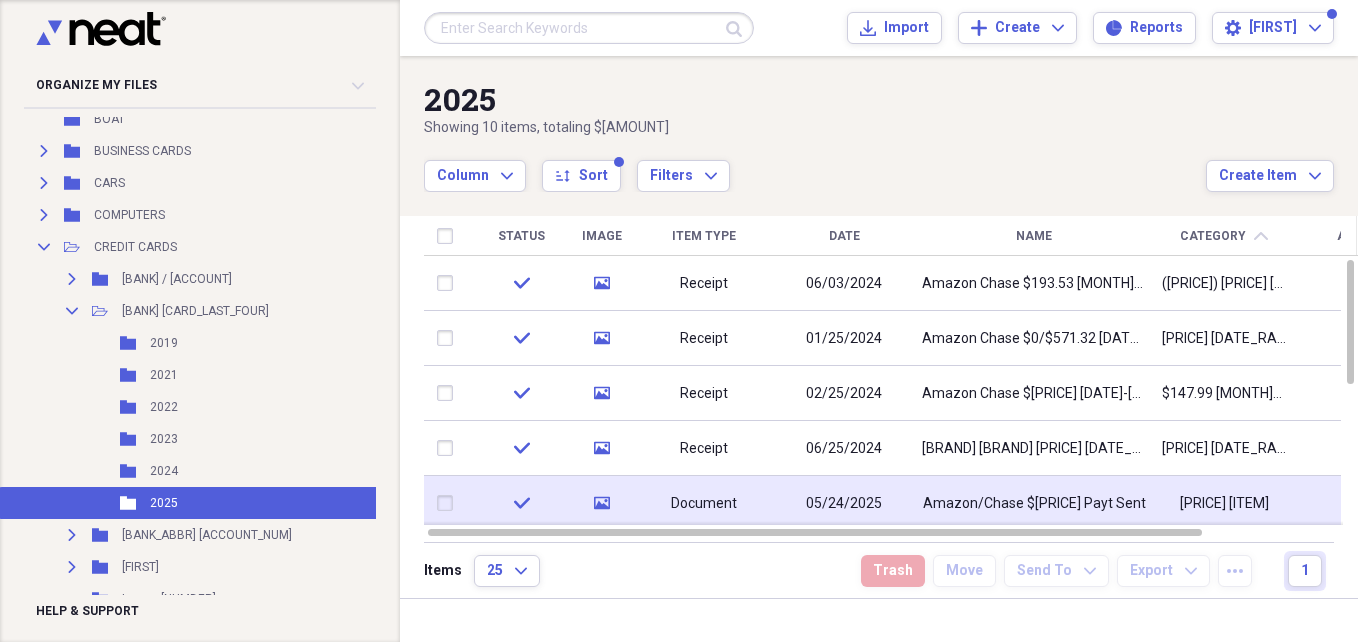 click on "Amazon/Chase $[PRICE] Payt Sent" at bounding box center [1034, 504] 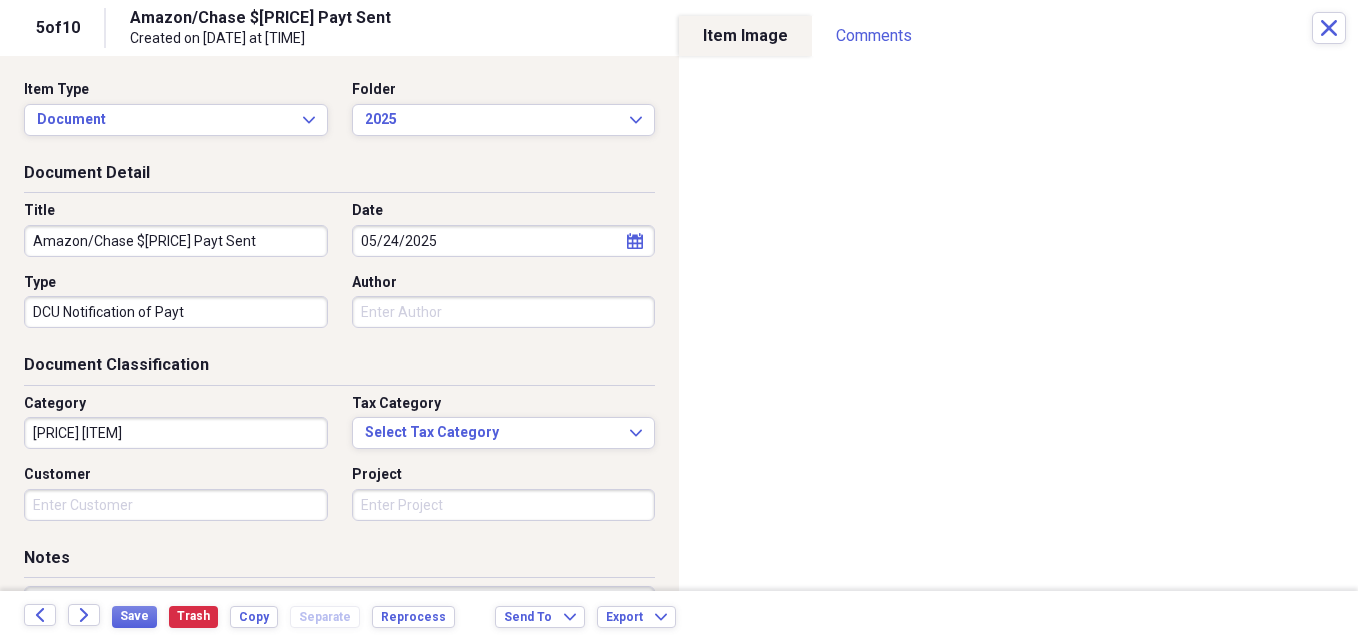 click on "Amazon/Chase $[PRICE] Payt Sent" at bounding box center (176, 241) 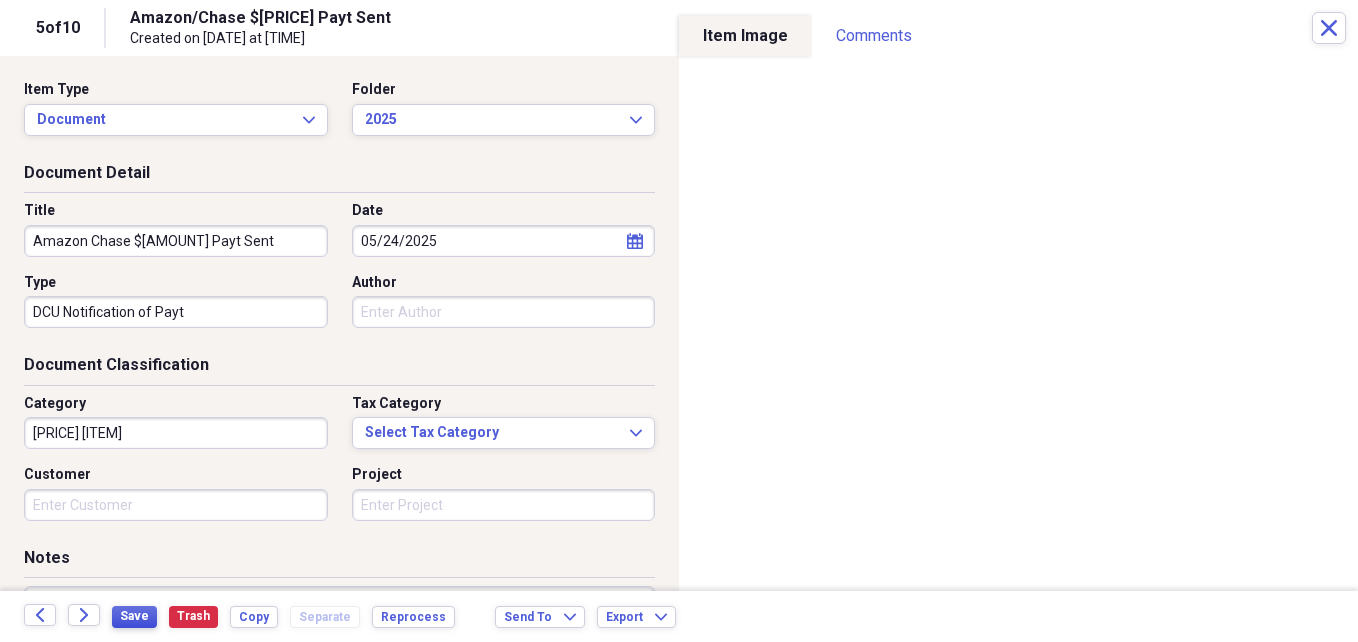 type on "Amazon Chase $[AMOUNT] Payt Sent" 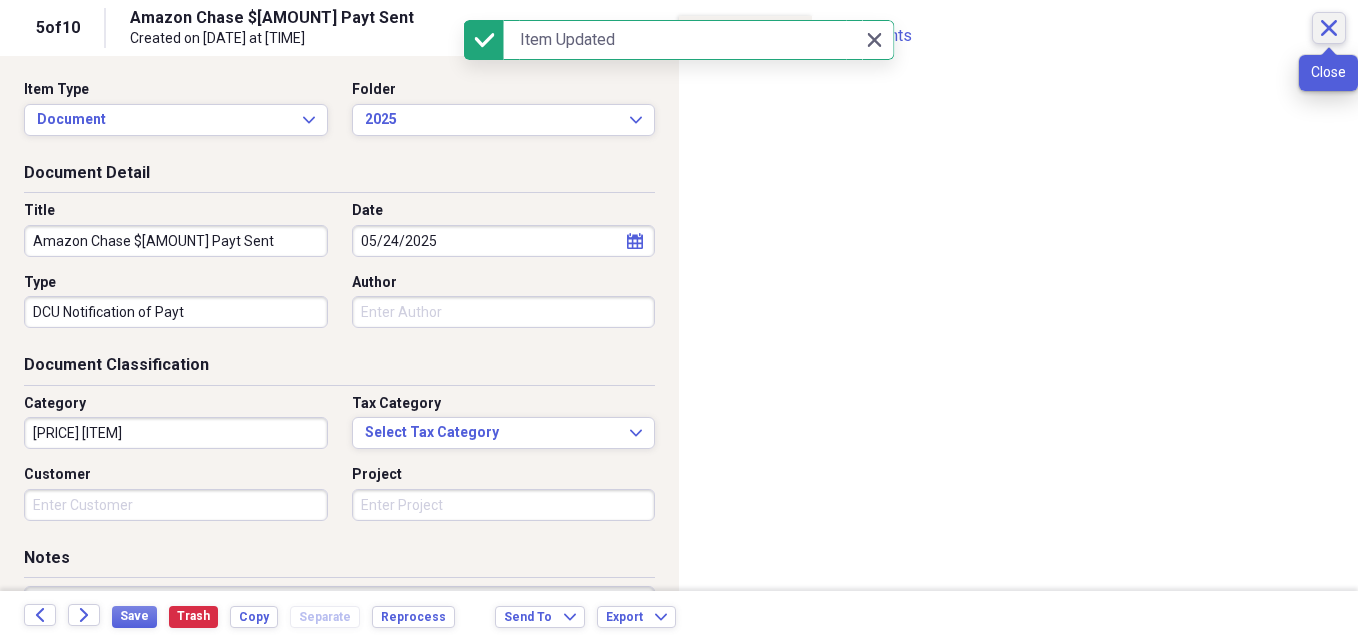 click on "Close" 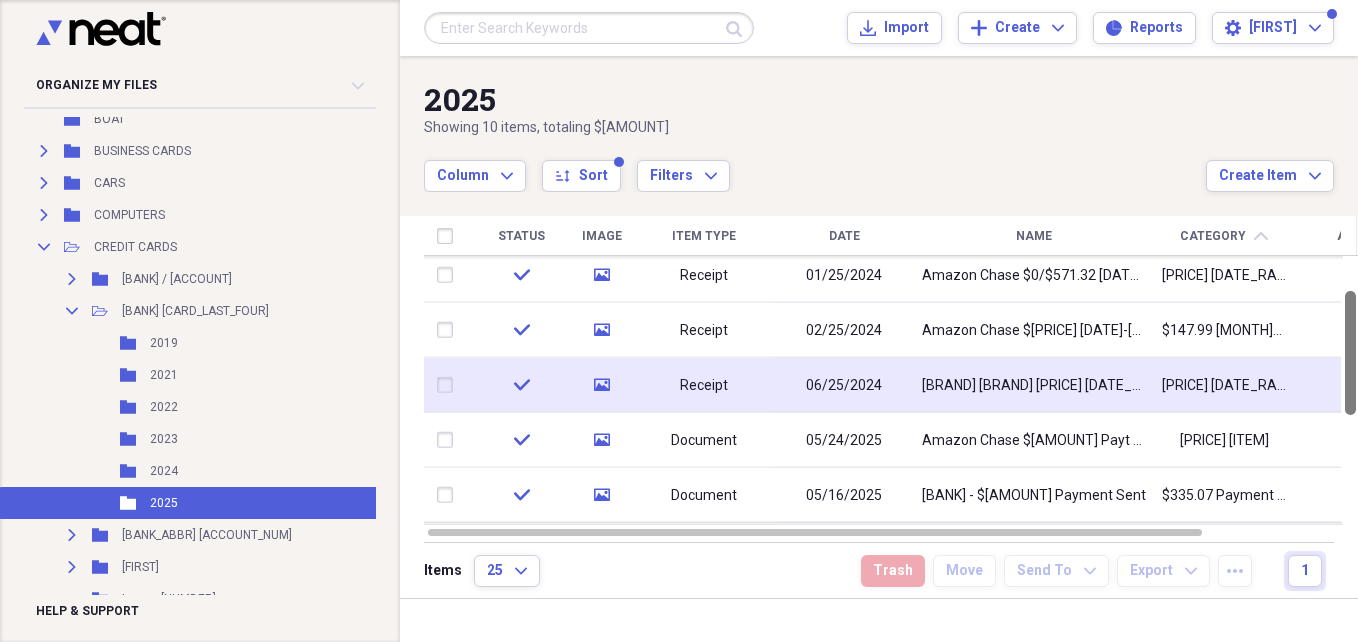 drag, startPoint x: 1348, startPoint y: 340, endPoint x: 1335, endPoint y: 368, distance: 30.870699 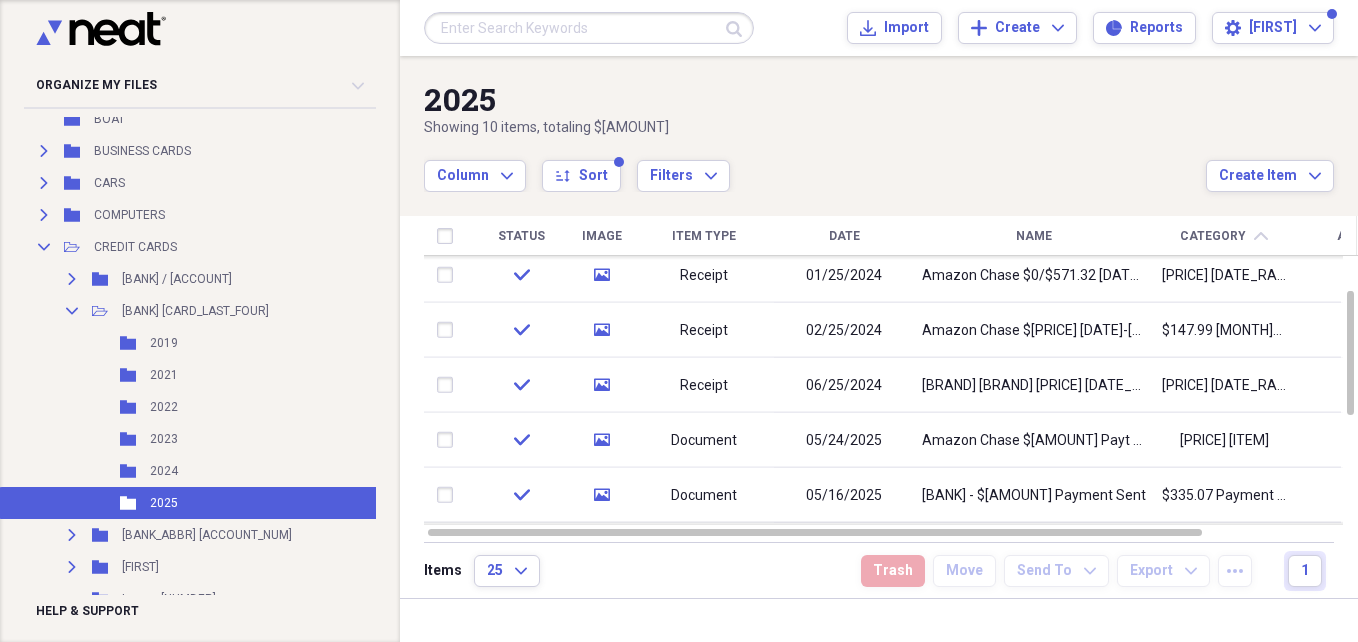 click on "Date" at bounding box center (844, 236) 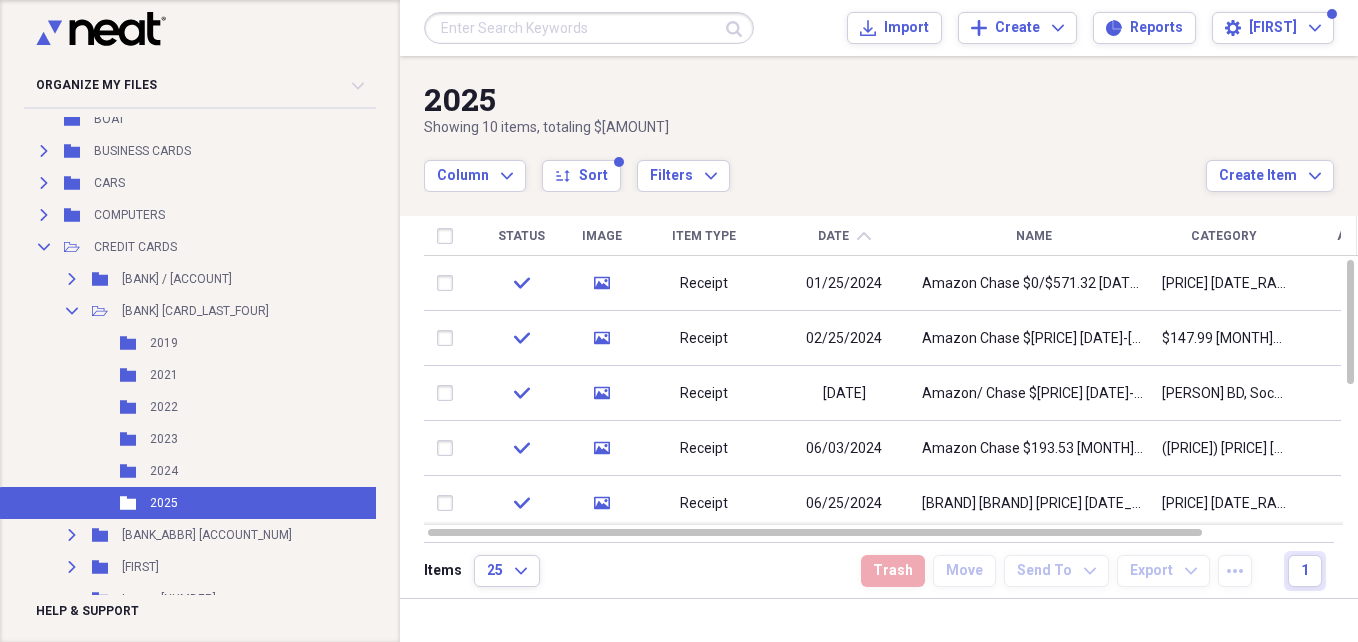 click 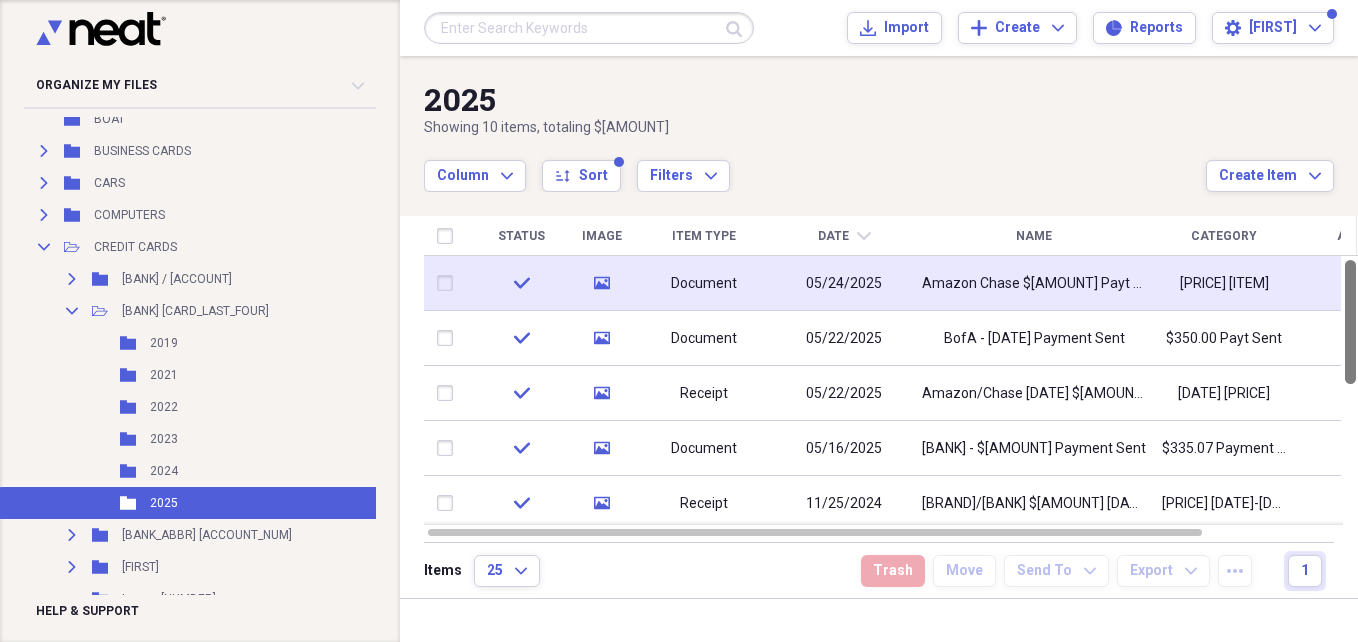 drag, startPoint x: 1353, startPoint y: 334, endPoint x: 1333, endPoint y: 287, distance: 51.078373 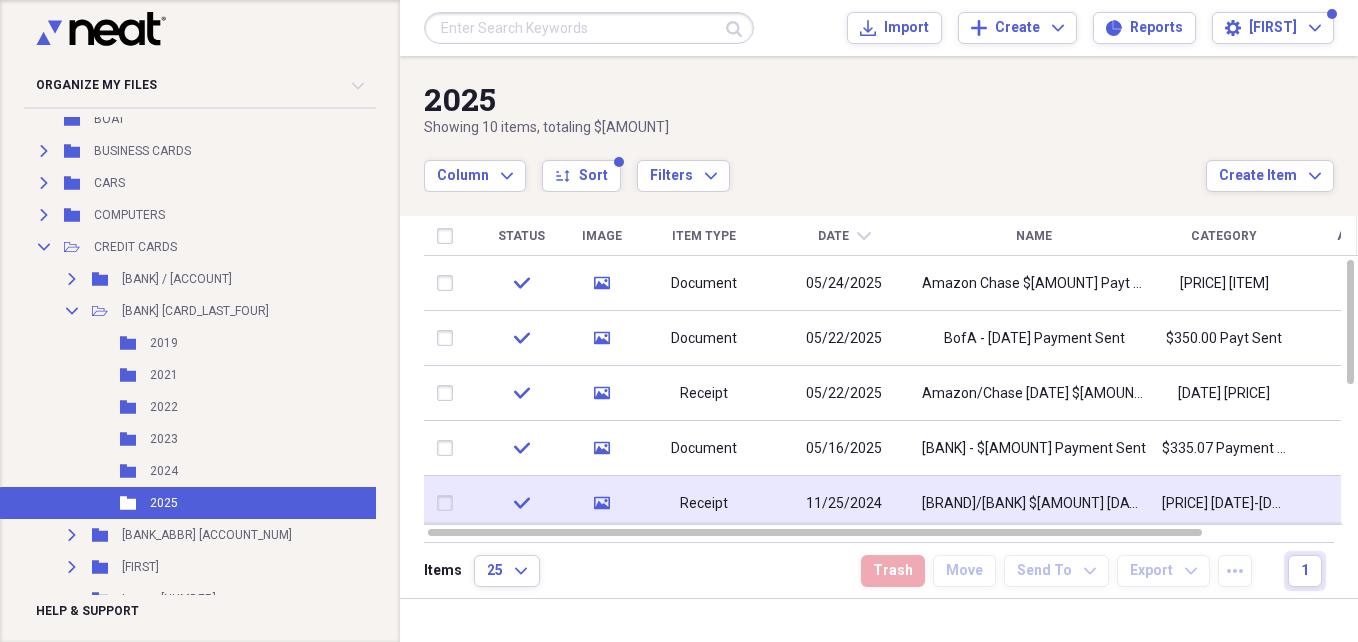 click on "Receipt" at bounding box center (704, 504) 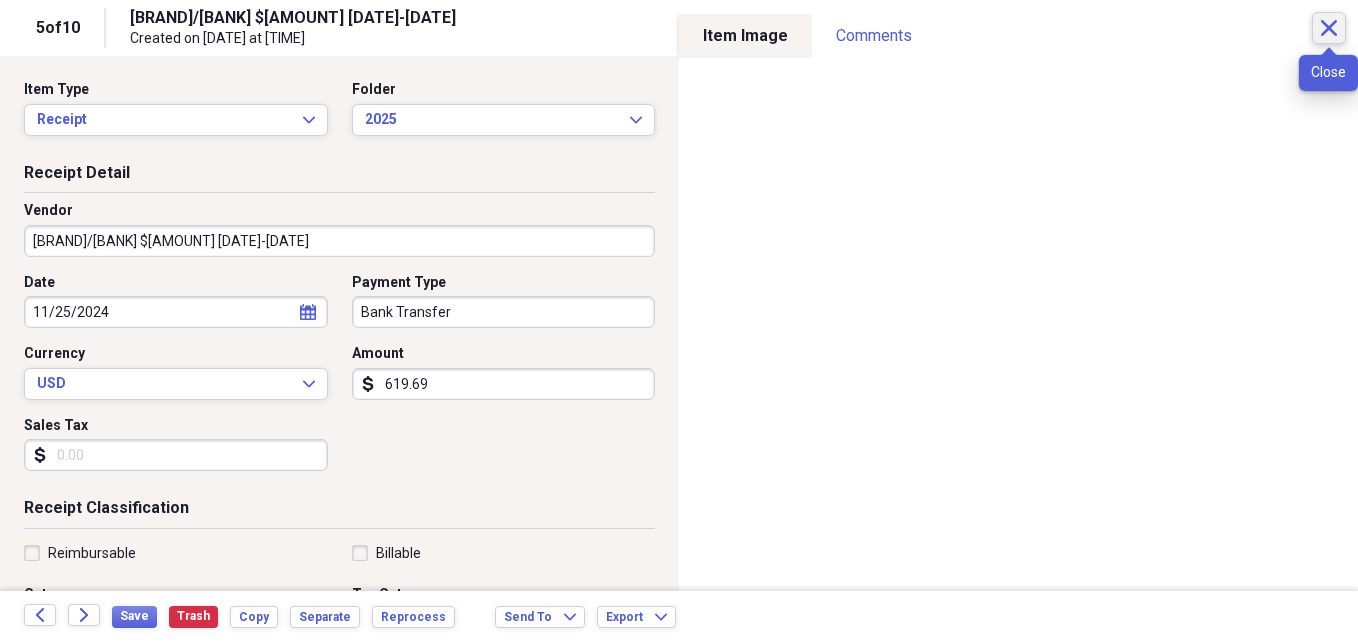 click on "Close" at bounding box center (1329, 28) 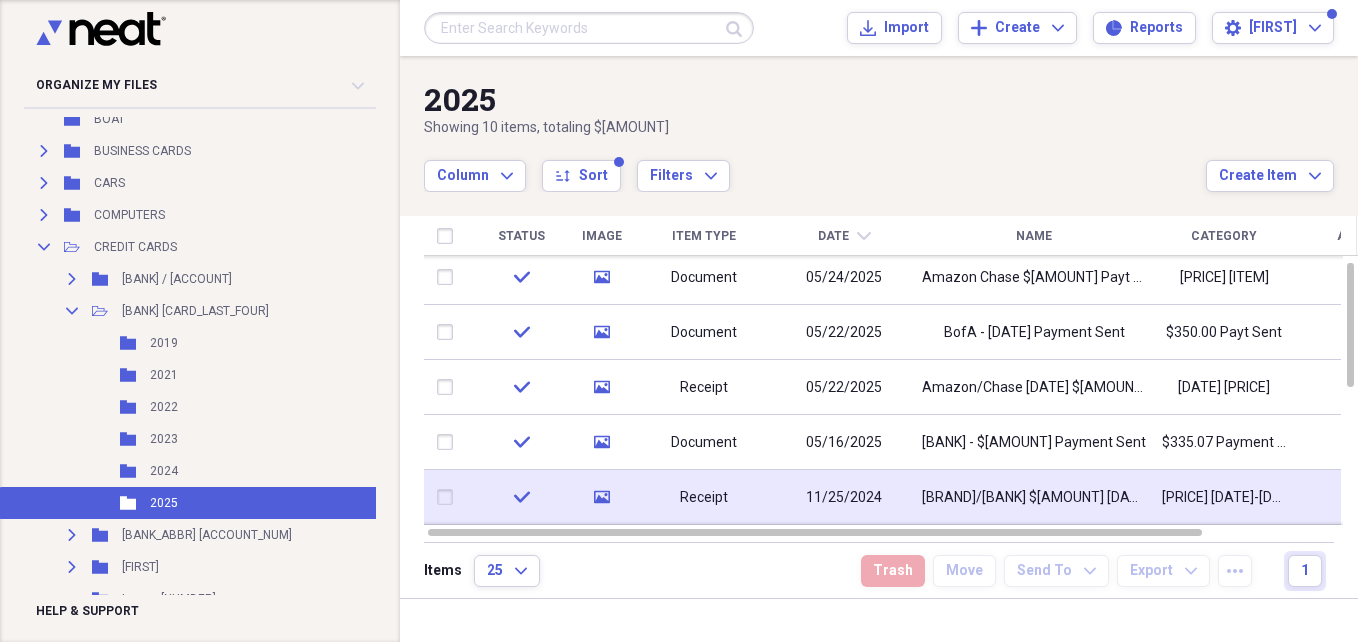click at bounding box center (449, 497) 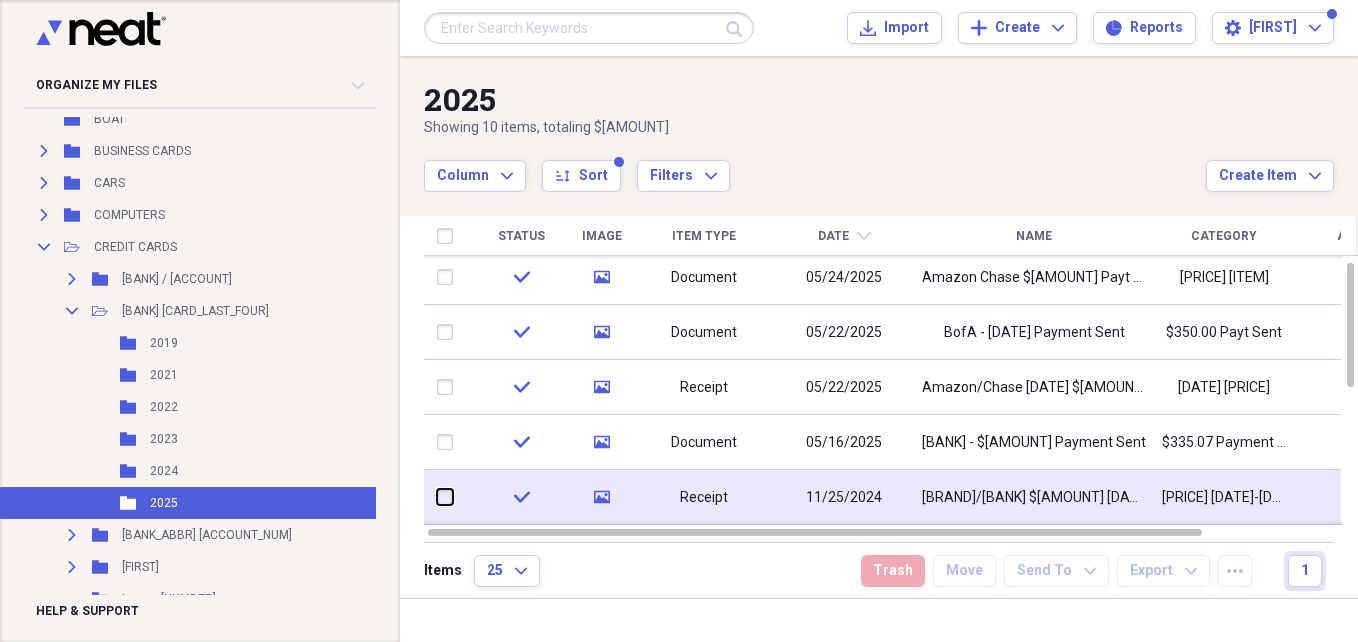 click at bounding box center [437, 497] 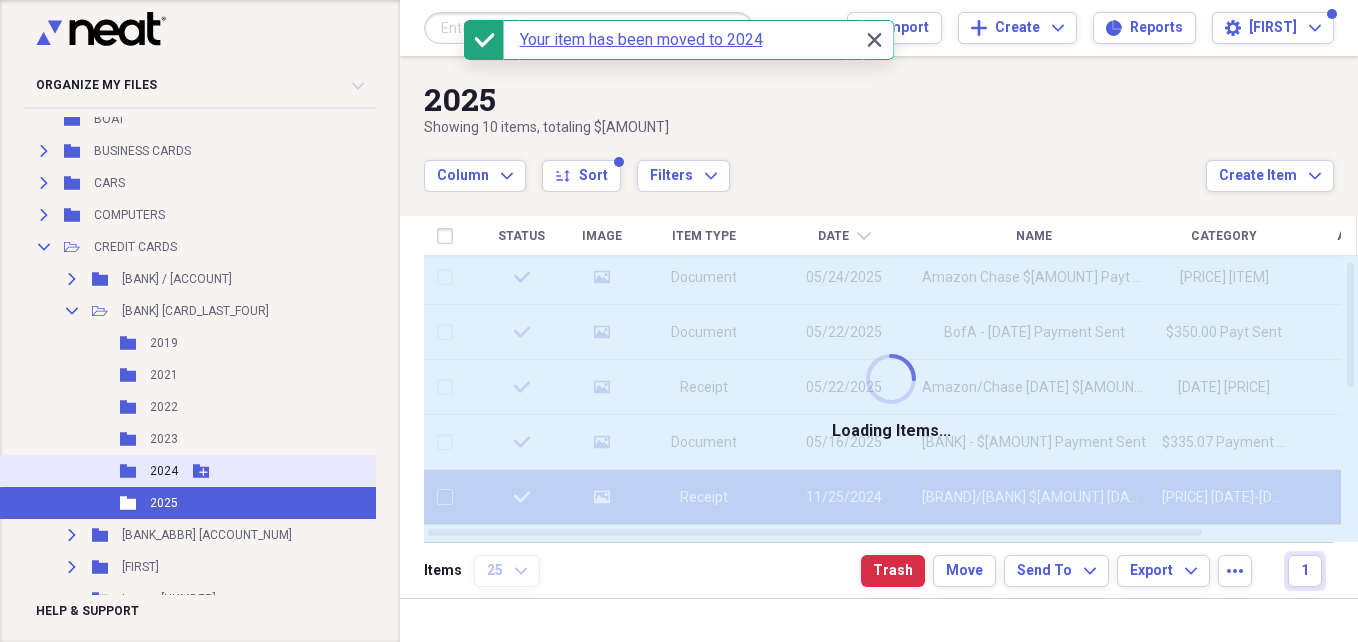 checkbox on "false" 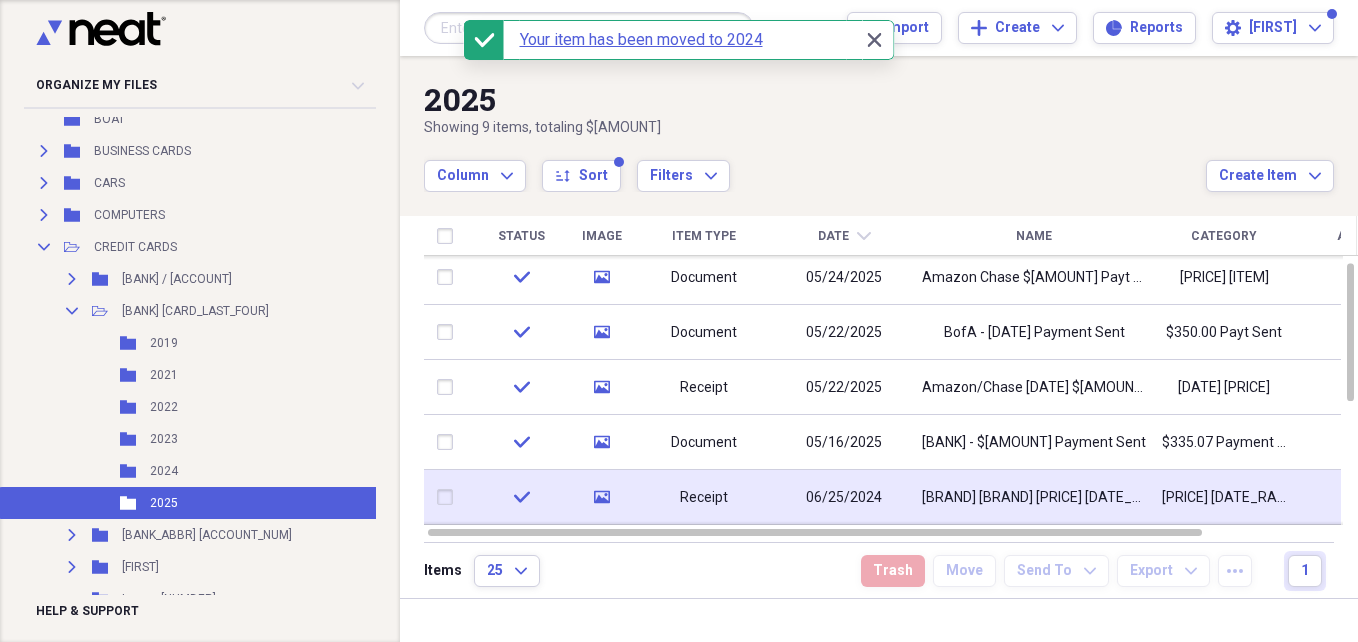 click on "06/25/2024" at bounding box center [844, 498] 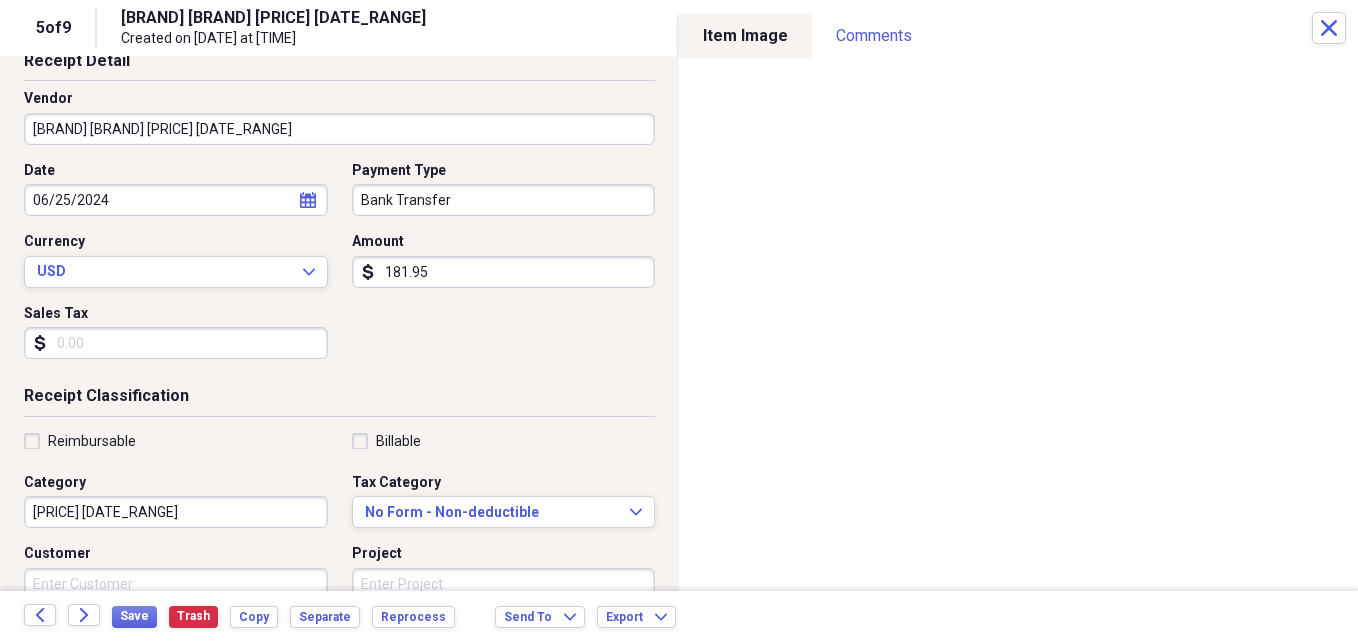 scroll, scrollTop: 116, scrollLeft: 0, axis: vertical 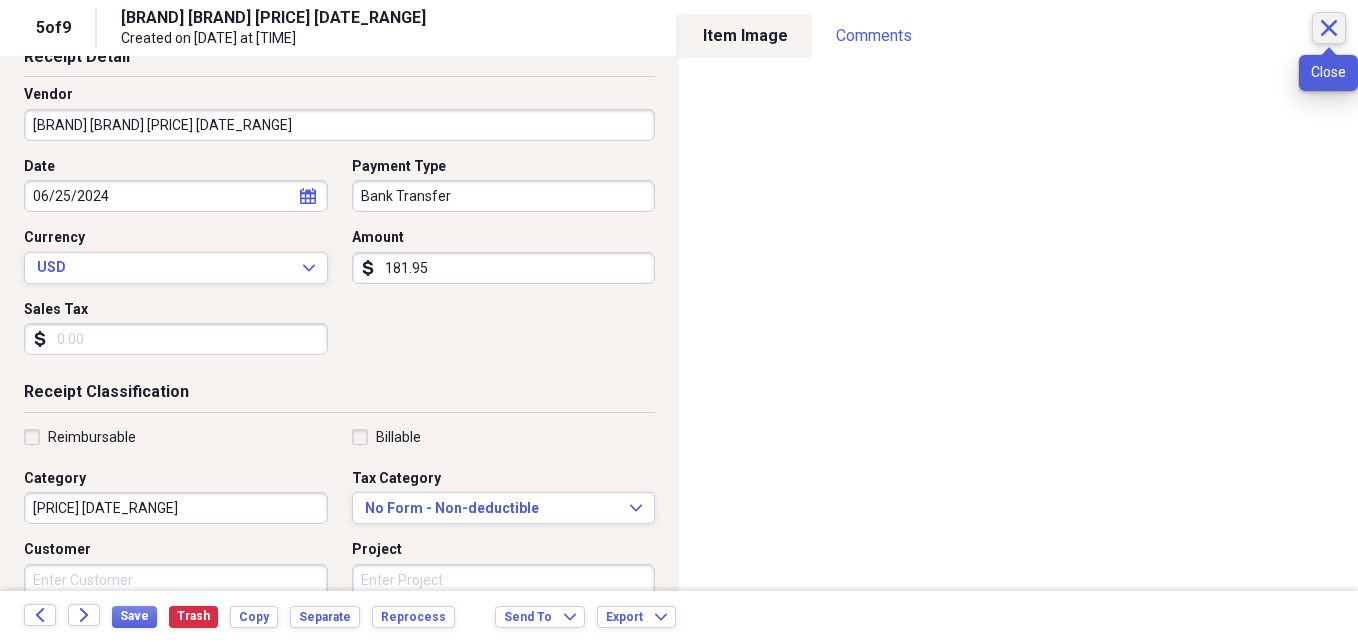 click on "Close" at bounding box center [1329, 28] 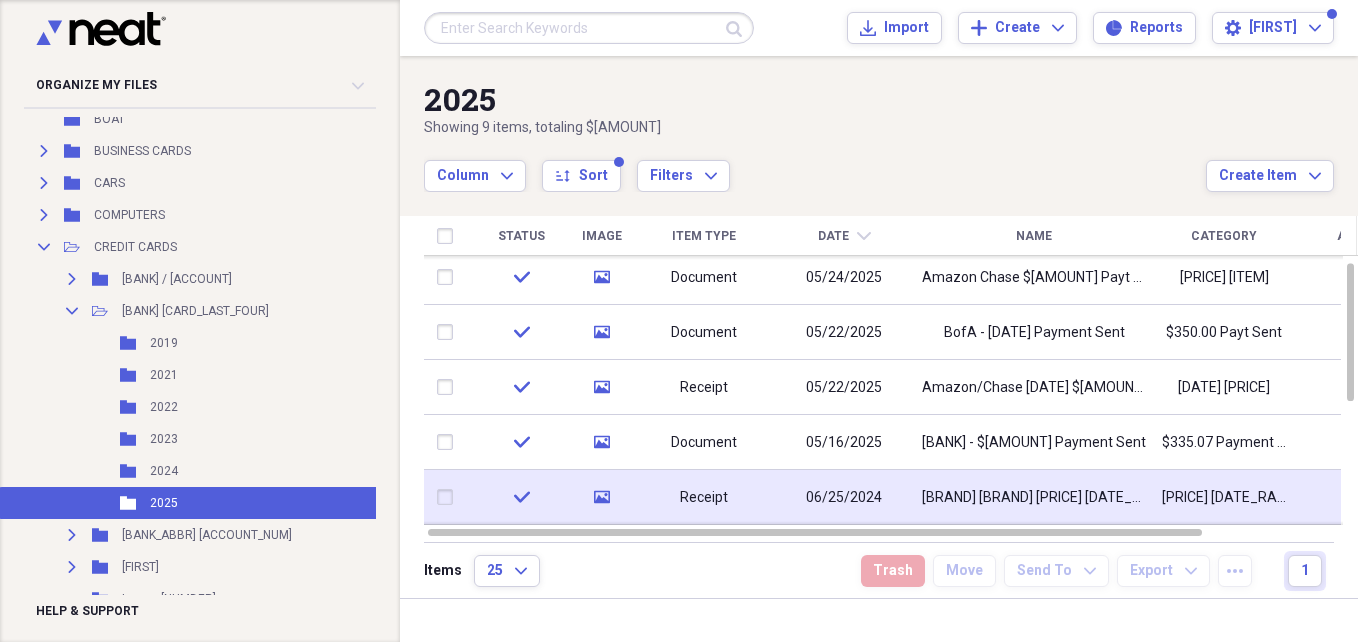 click on "06/25/2024" at bounding box center [844, 498] 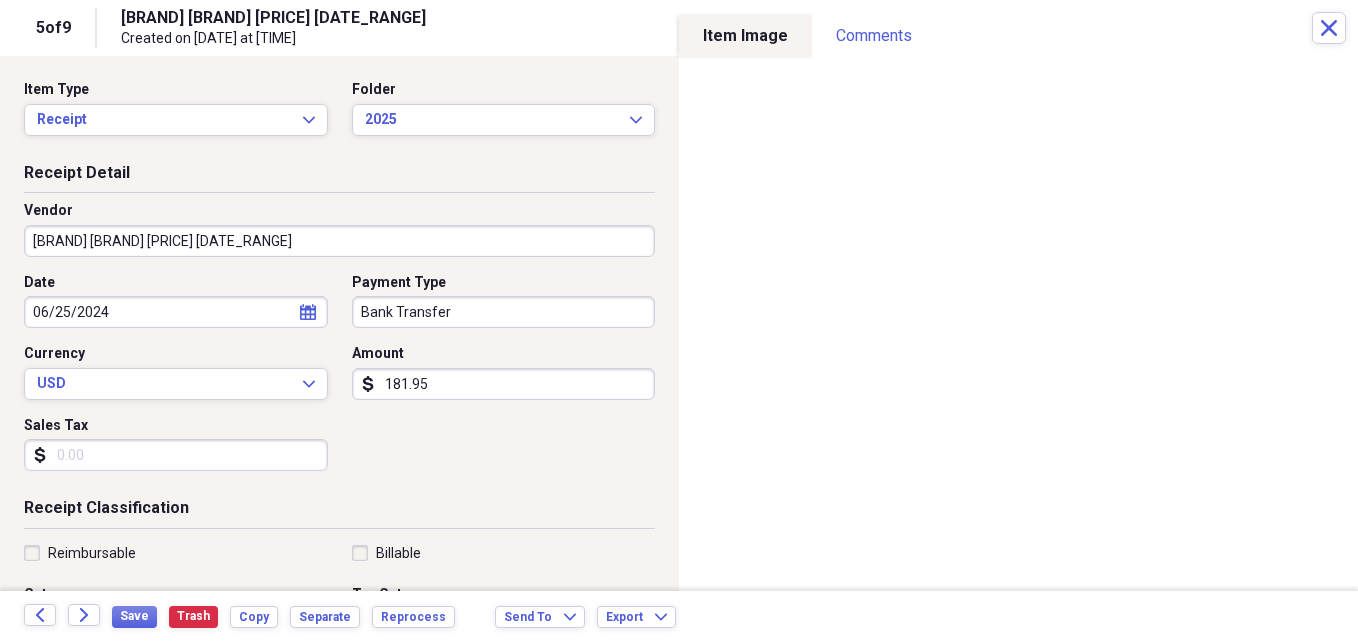 click on "06/25/2024" at bounding box center [176, 312] 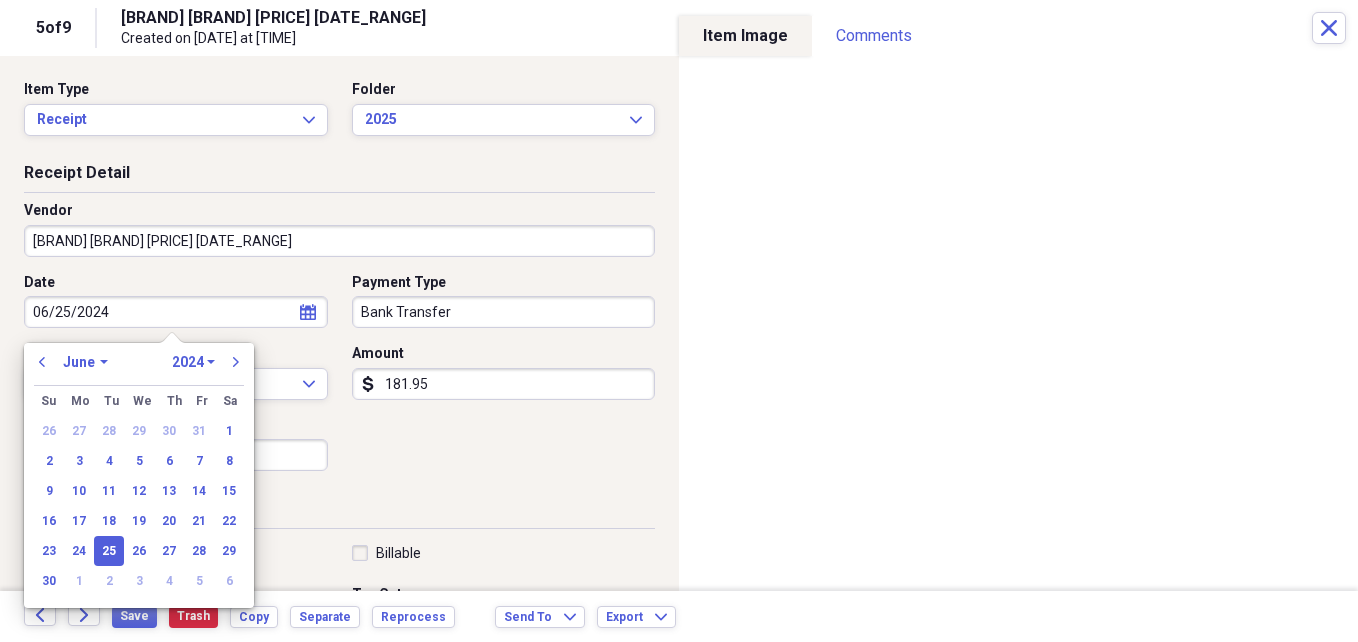click on "1970 1971 1972 1973 1974 1975 1976 1977 1978 1979 1980 1981 1982 1983 1984 1985 1986 1987 1988 1989 1990 1991 1992 1993 1994 1995 1996 1997 1998 1999 2000 2001 2002 2003 2004 2005 2006 2007 2008 2009 2010 2011 2012 2013 2014 2015 2016 2017 2018 2019 2020 2021 2022 2023 2024 2025 2026 2027 2028 2029 2030 2031 2032 2033 2034 2035" at bounding box center (193, 362) 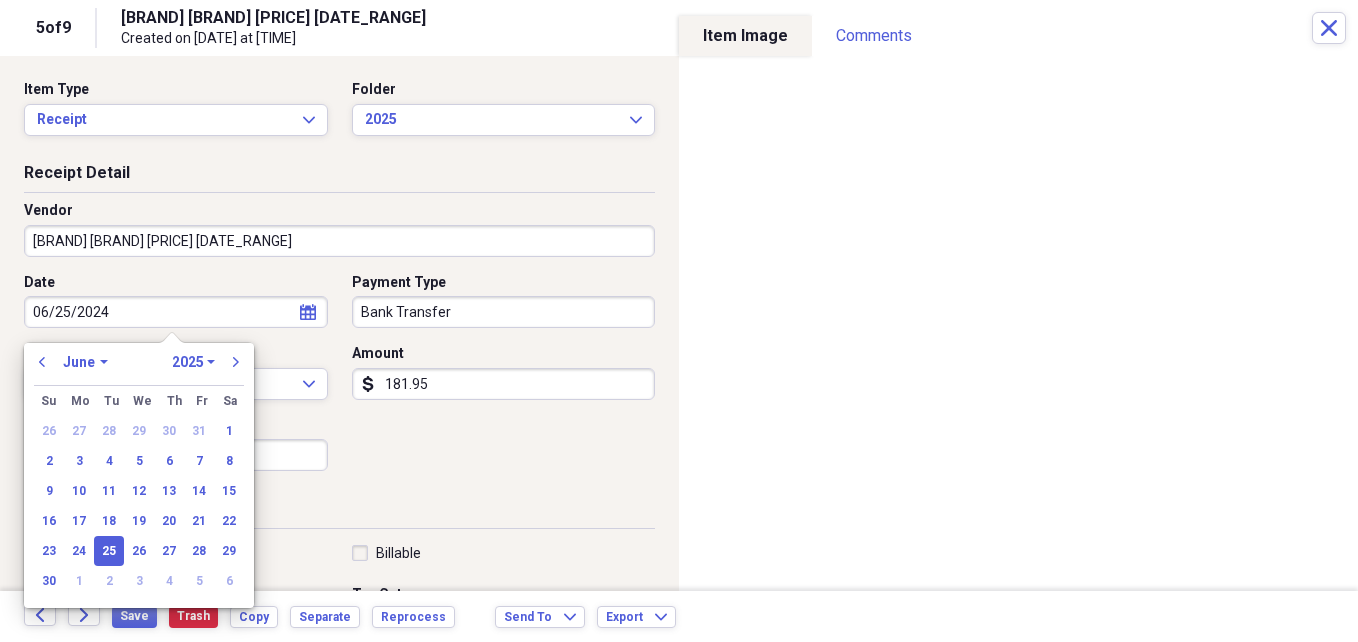 click on "1970 1971 1972 1973 1974 1975 1976 1977 1978 1979 1980 1981 1982 1983 1984 1985 1986 1987 1988 1989 1990 1991 1992 1993 1994 1995 1996 1997 1998 1999 2000 2001 2002 2003 2004 2005 2006 2007 2008 2009 2010 2011 2012 2013 2014 2015 2016 2017 2018 2019 2020 2021 2022 2023 2024 2025 2026 2027 2028 2029 2030 2031 2032 2033 2034 2035" at bounding box center (193, 362) 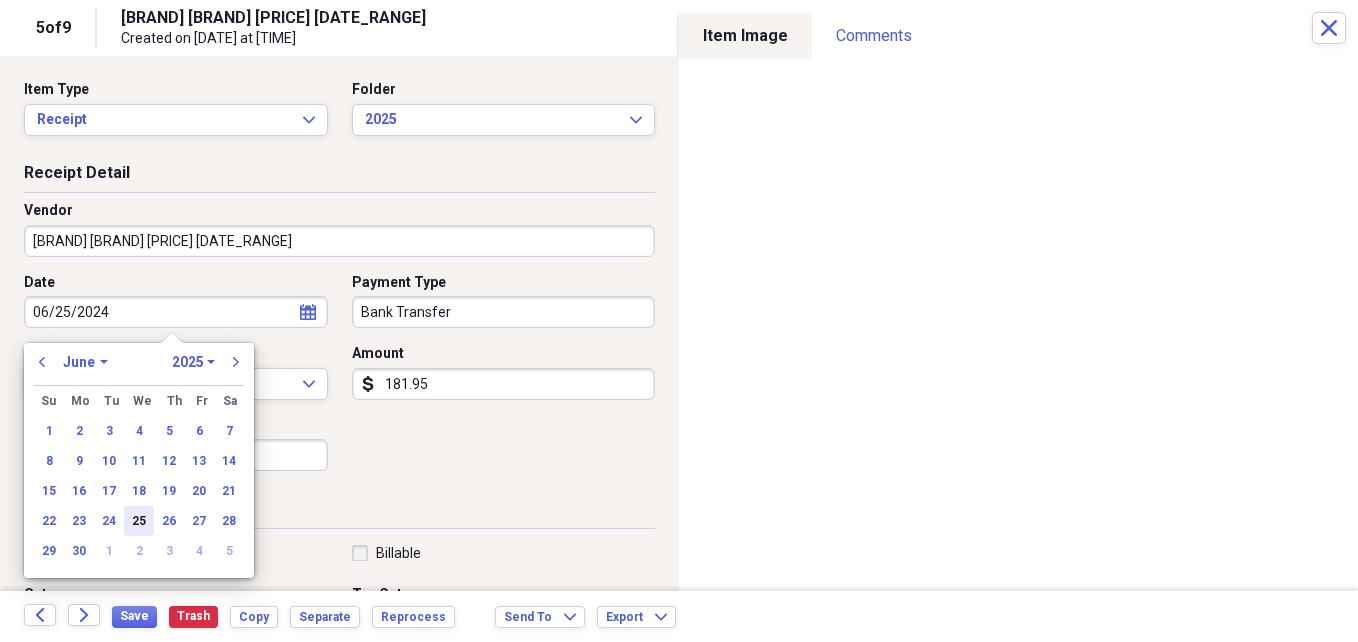 click on "25" at bounding box center (139, 521) 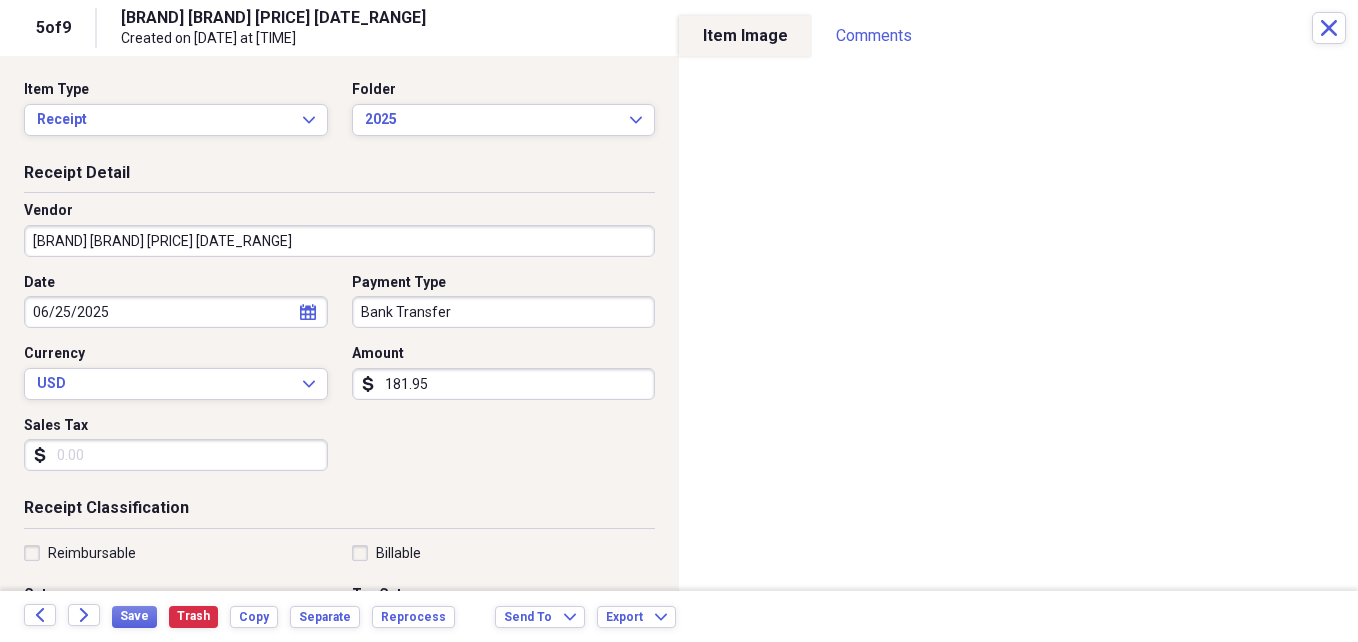 click on "06/25/2025" at bounding box center [176, 312] 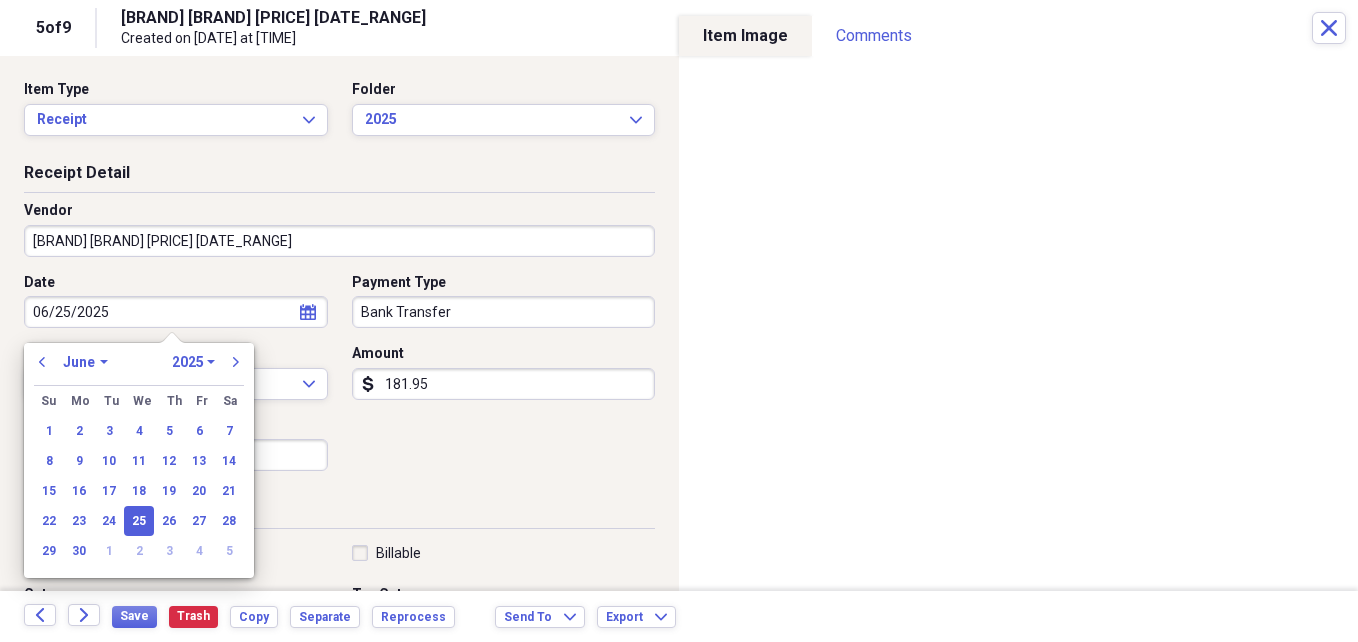 click 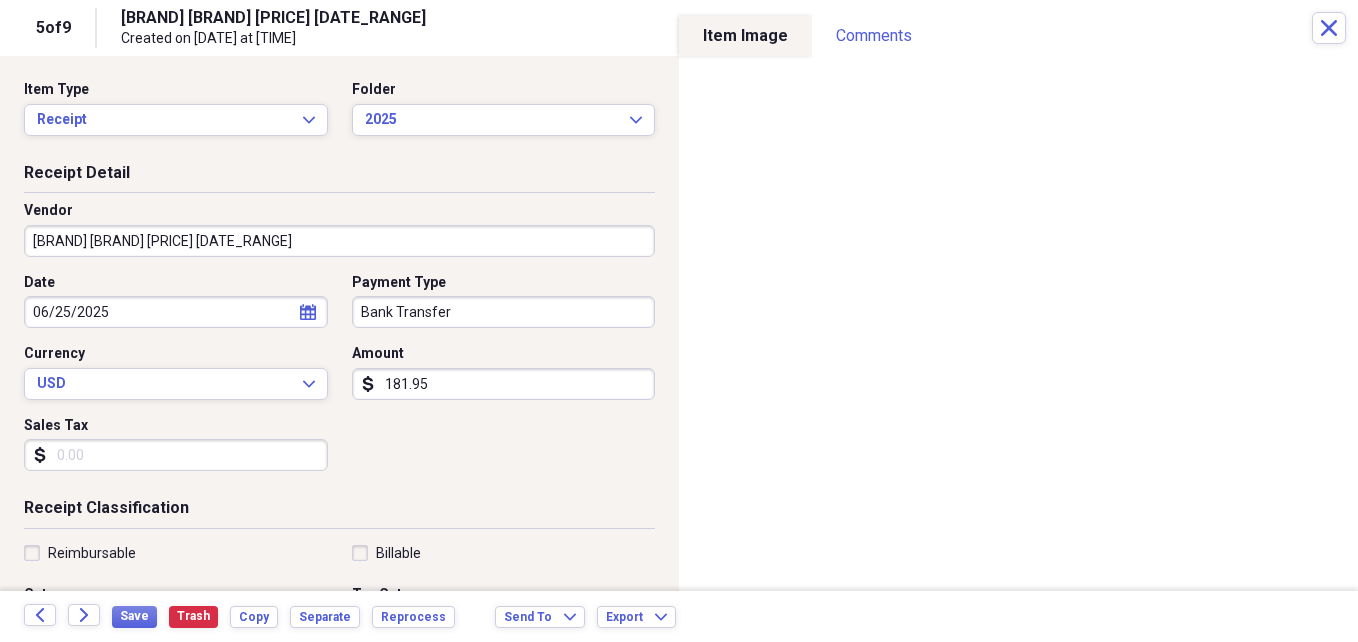 click 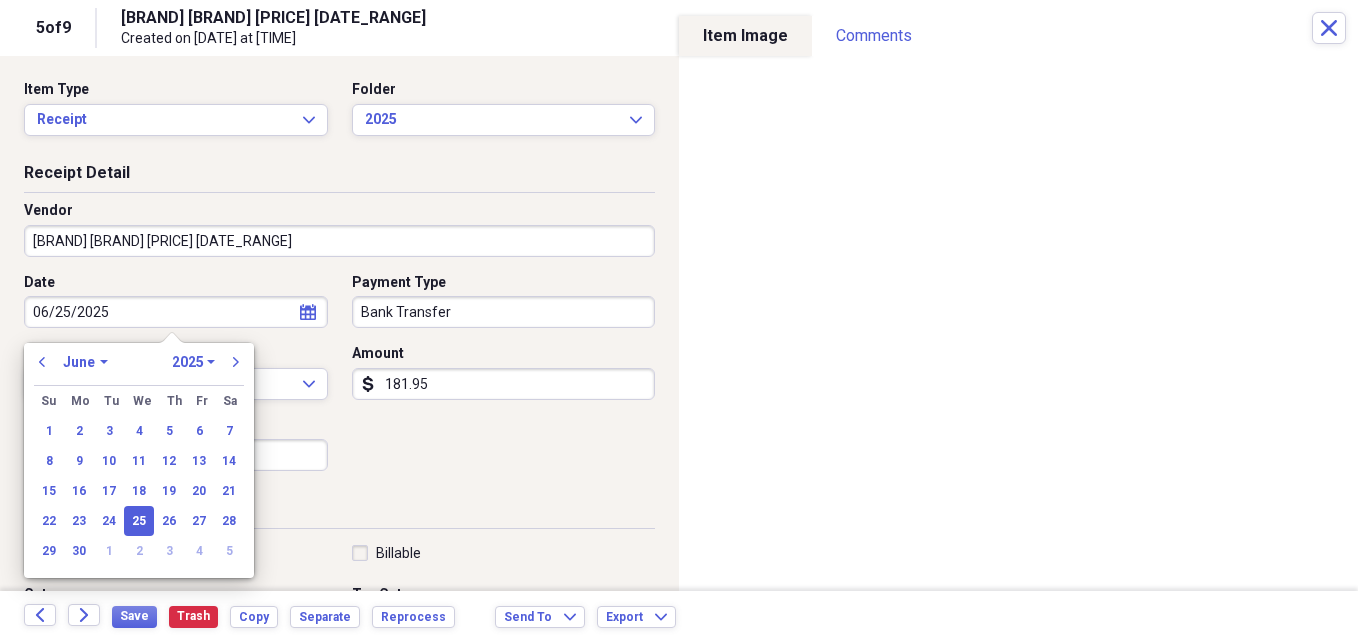 click on "January February March April May June July August September October November December" at bounding box center [85, 362] 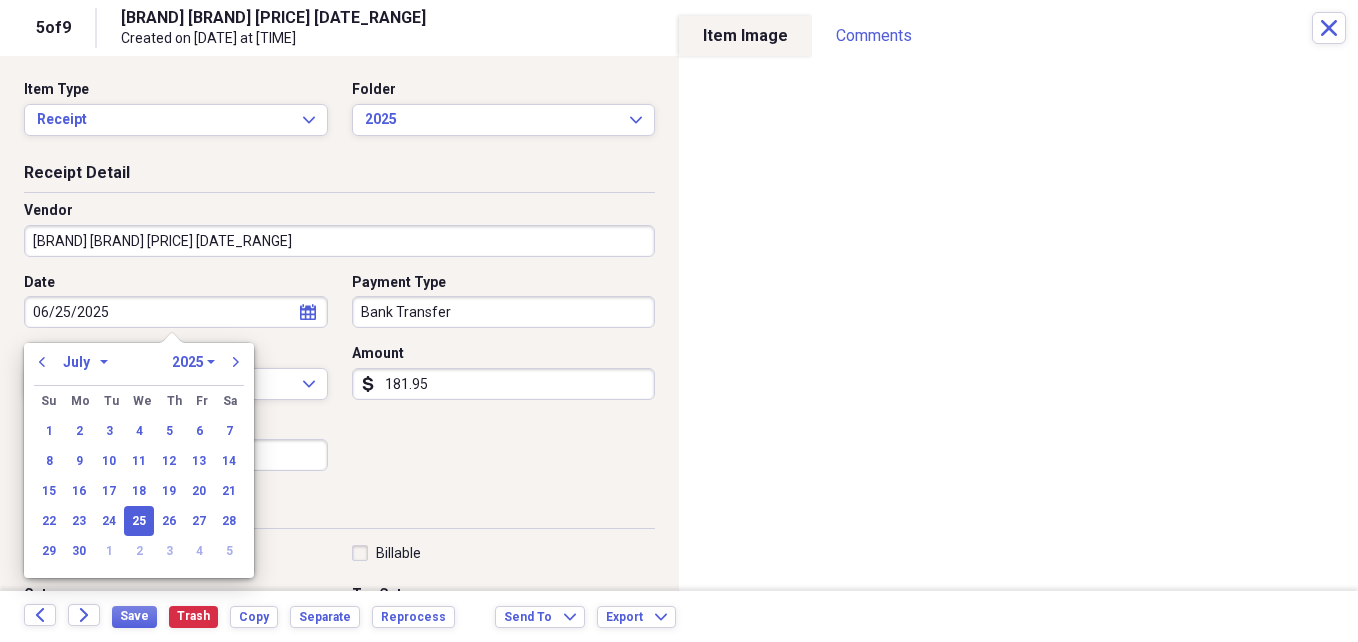 click on "January February March April May June July August September October November December" at bounding box center (85, 362) 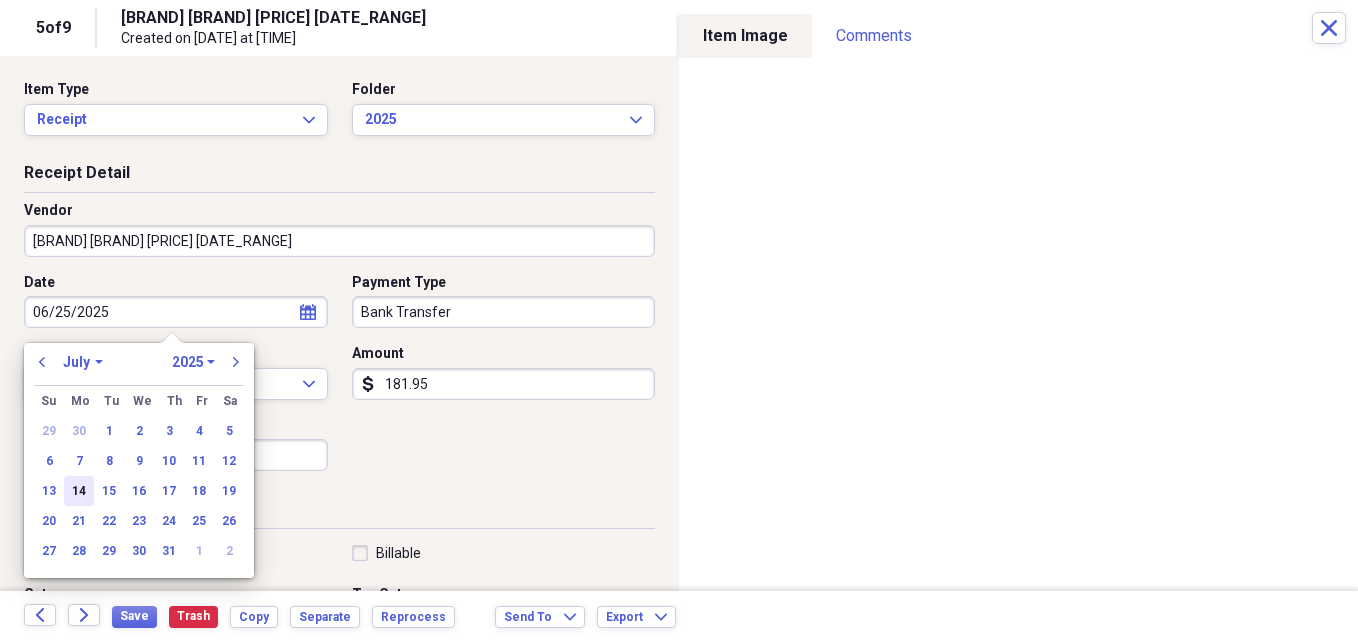 click on "14" at bounding box center [79, 491] 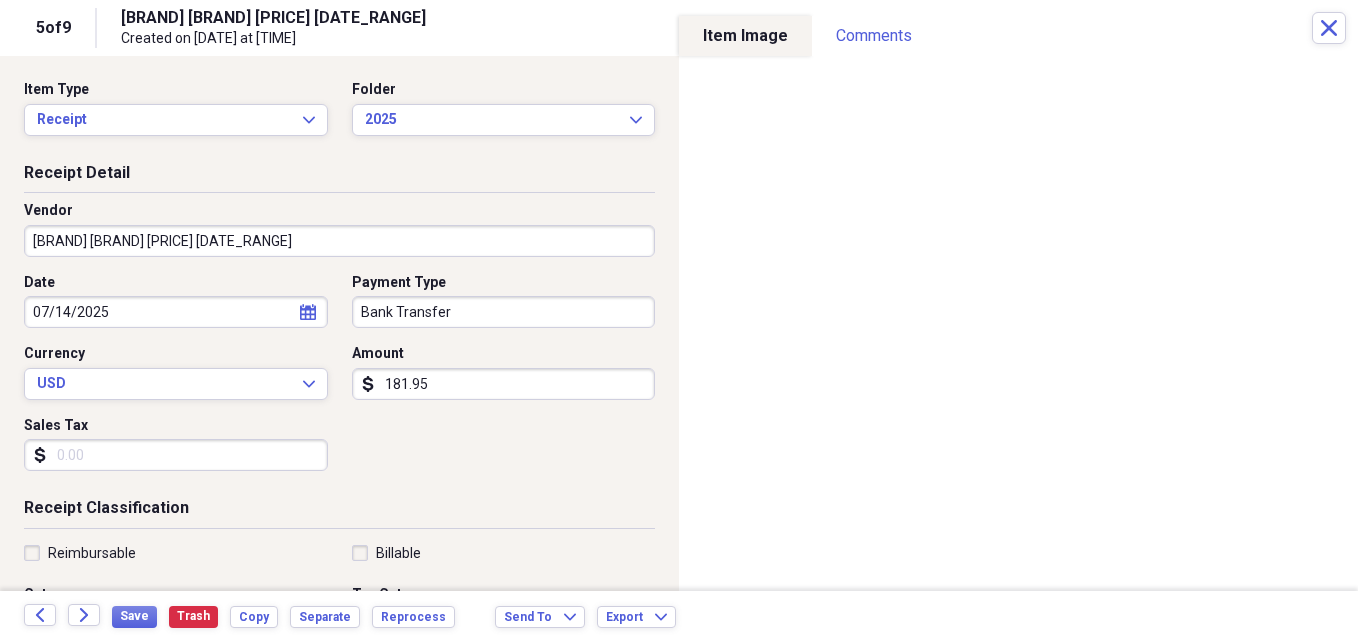 click 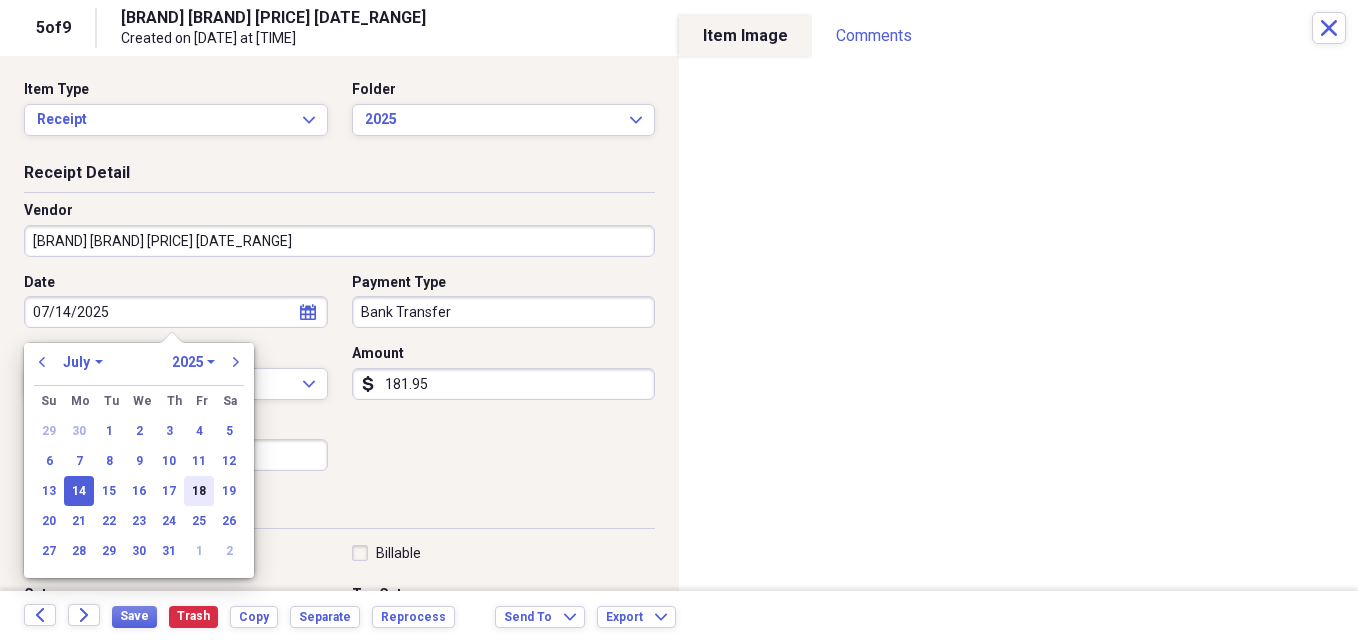click on "18" at bounding box center (199, 491) 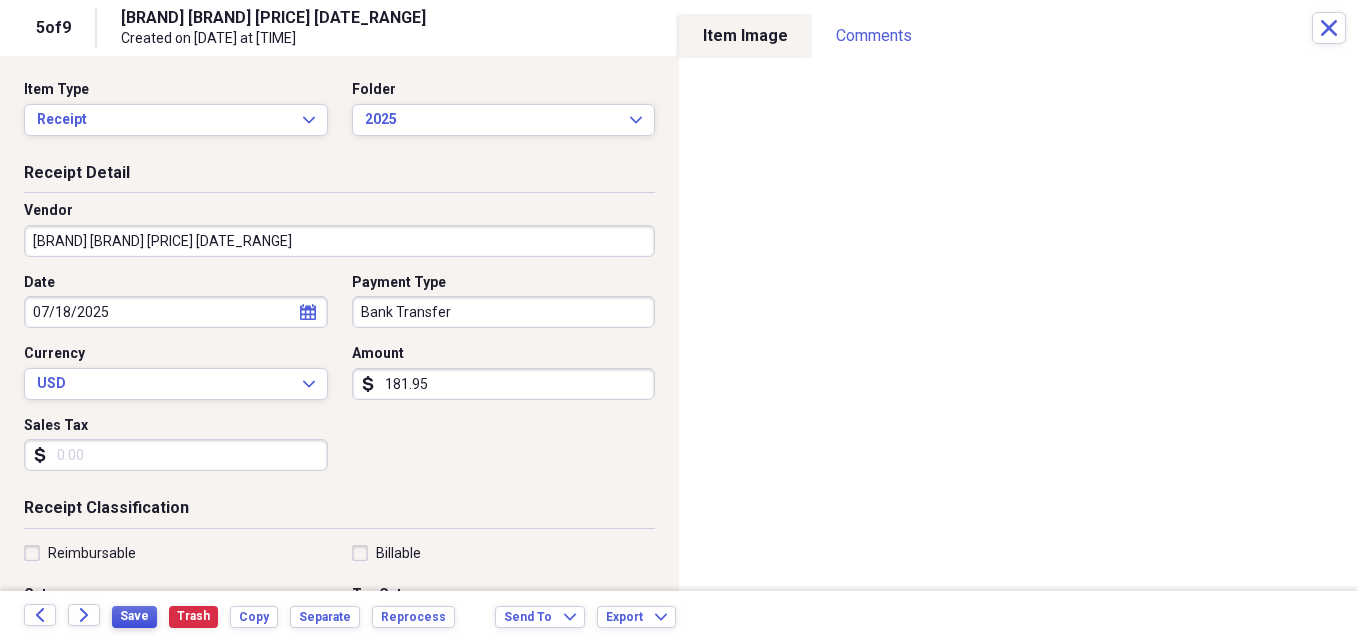 click on "Save" at bounding box center (134, 616) 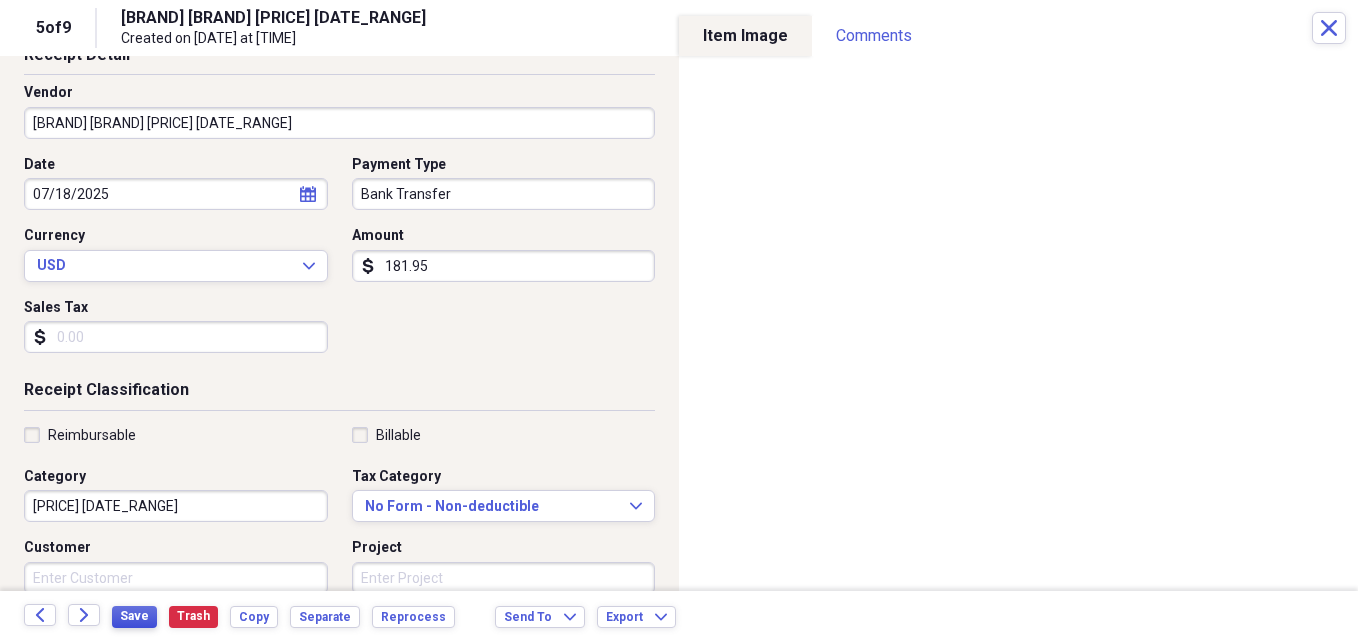 scroll, scrollTop: 137, scrollLeft: 0, axis: vertical 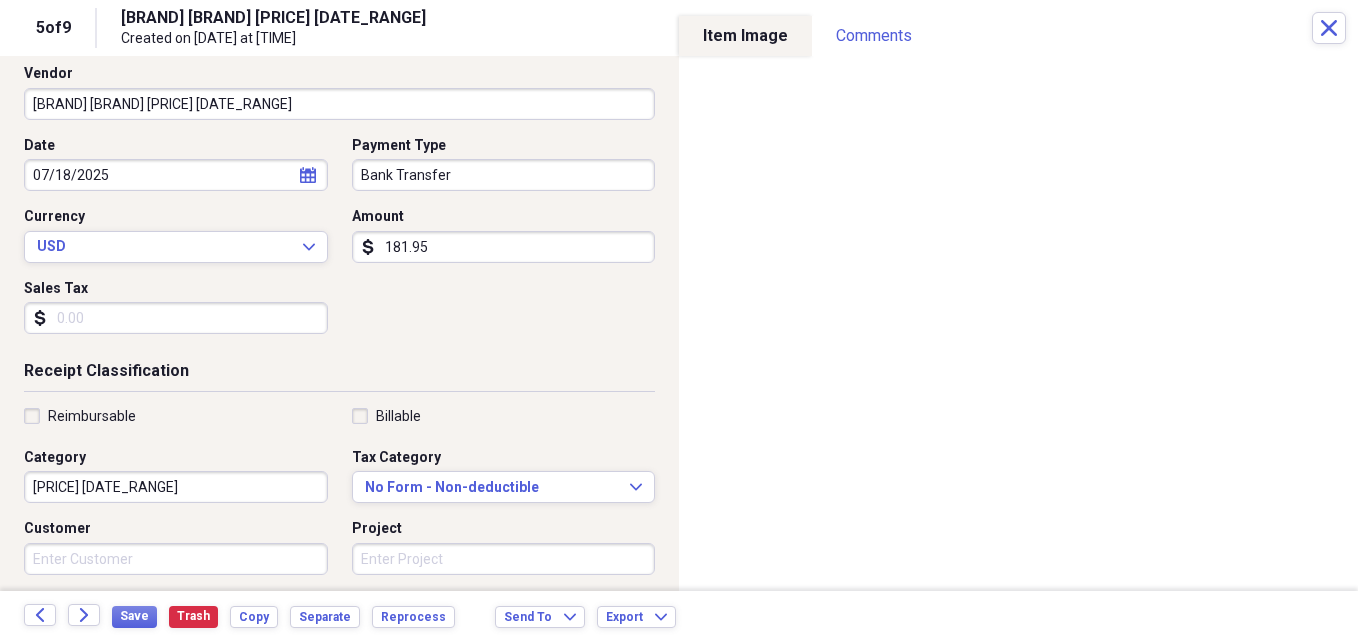 click on "[PRICE] [DATE_RANGE]" at bounding box center [176, 487] 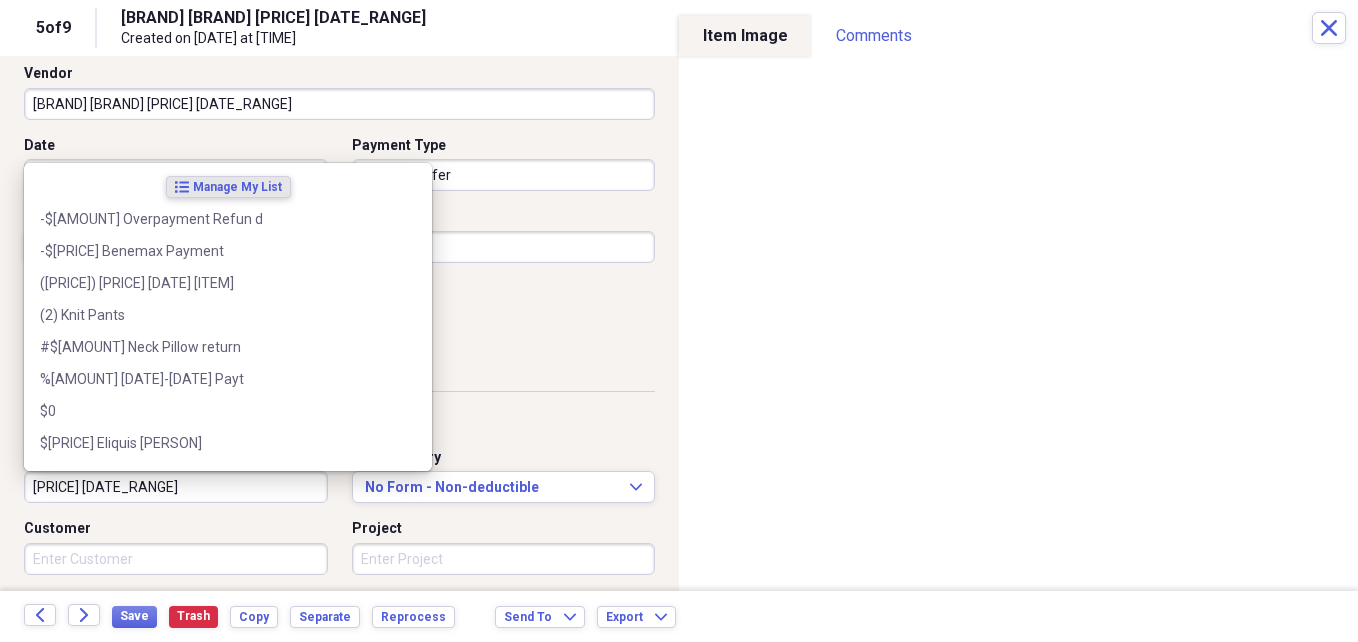 click on "[PRICE] [DATE_RANGE]" at bounding box center (176, 487) 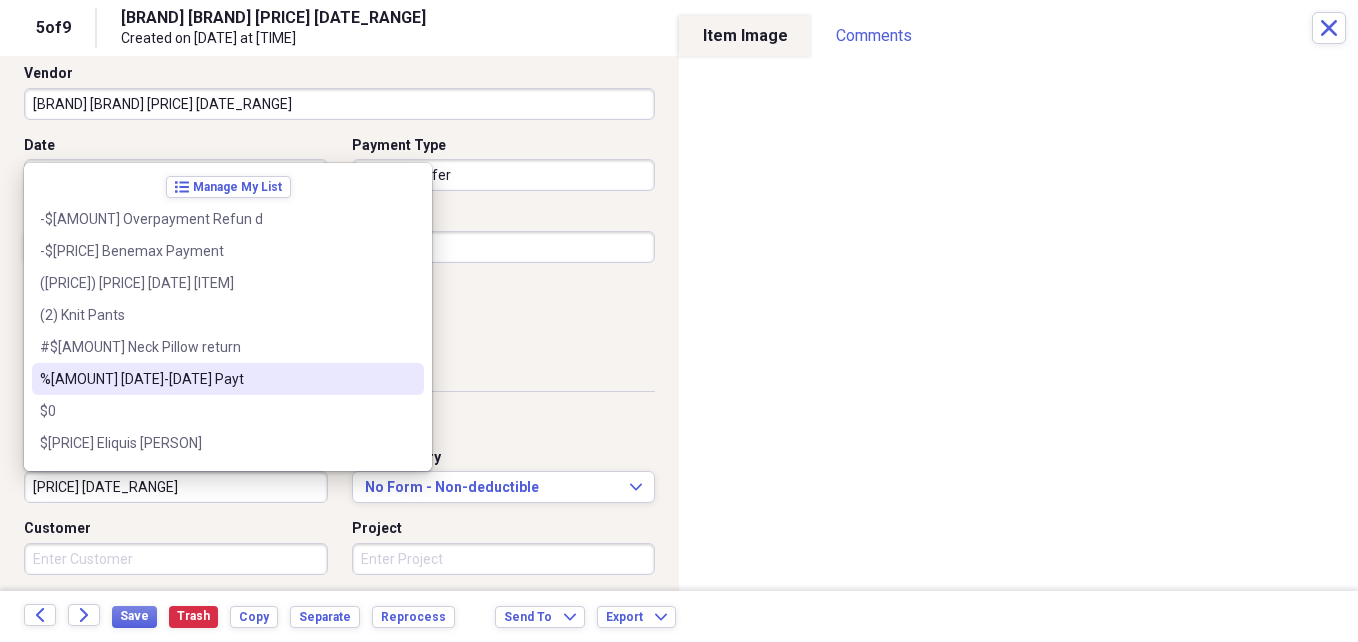 click on "Date [DATE] calendar Calendar Payment Type Bank Transfer Currency USD Expand Amount dollar-sign [PRICE] Sales Tax dollar-sign" at bounding box center [339, 243] 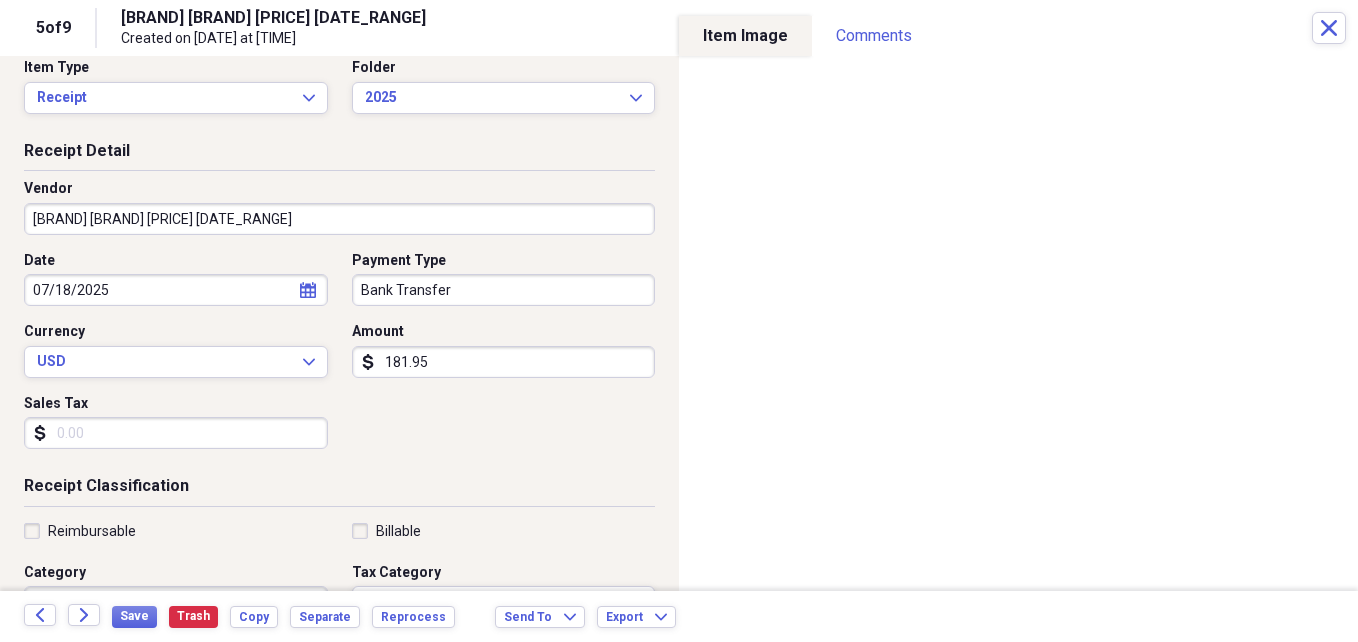 scroll, scrollTop: 20, scrollLeft: 0, axis: vertical 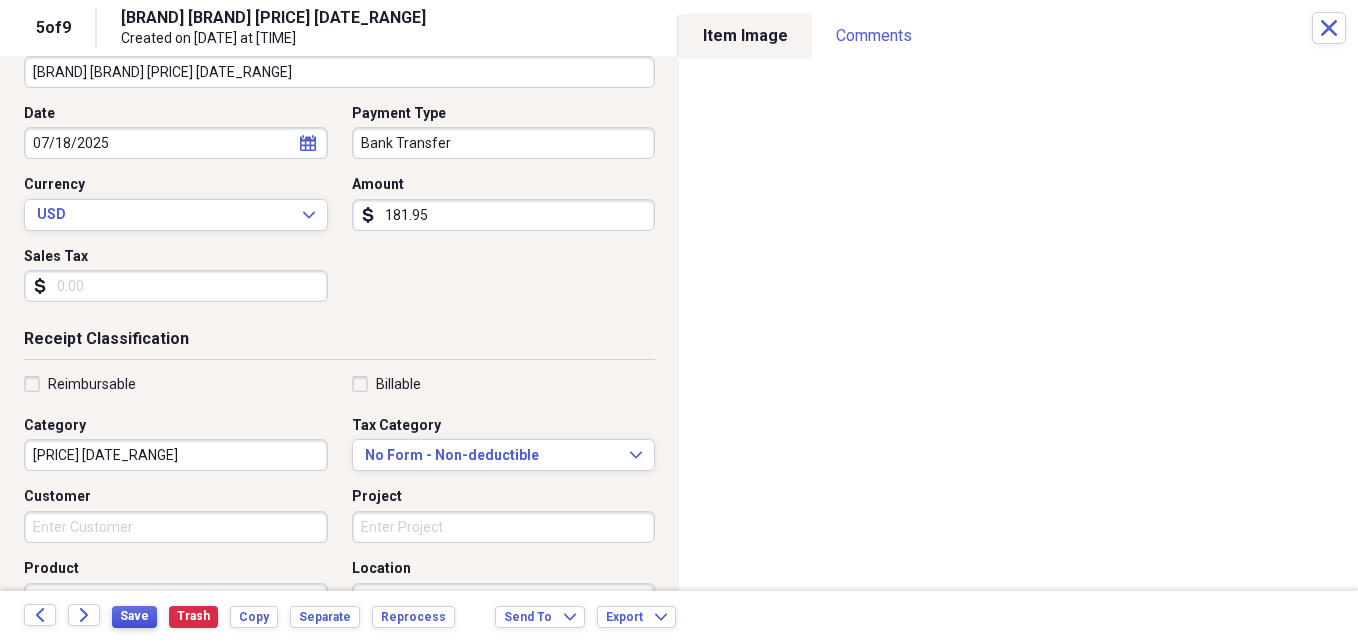 click on "Save" at bounding box center (134, 617) 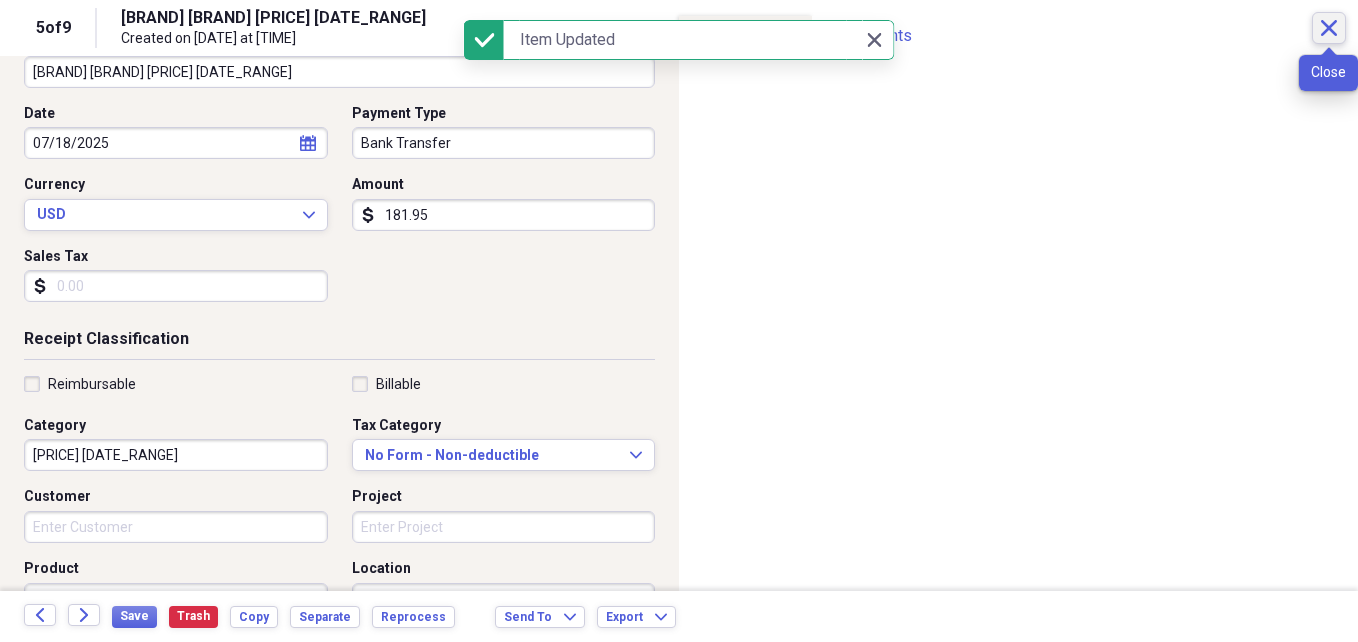 click 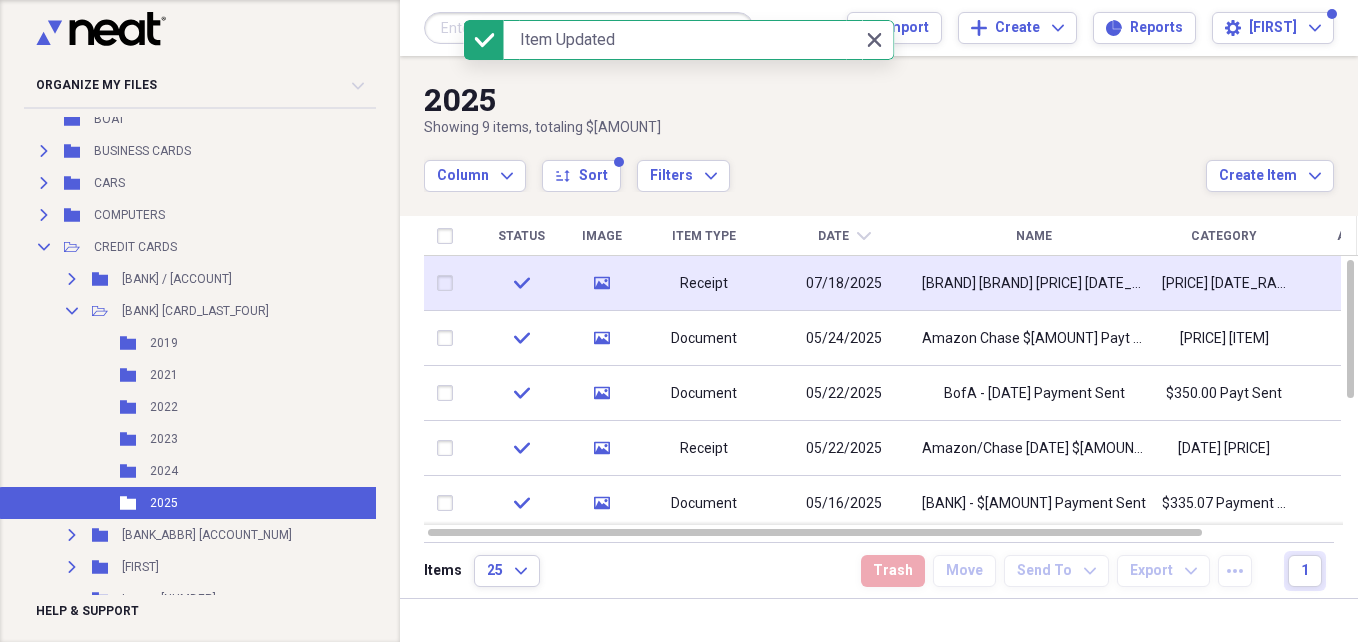 click on "07/18/2025" at bounding box center [844, 284] 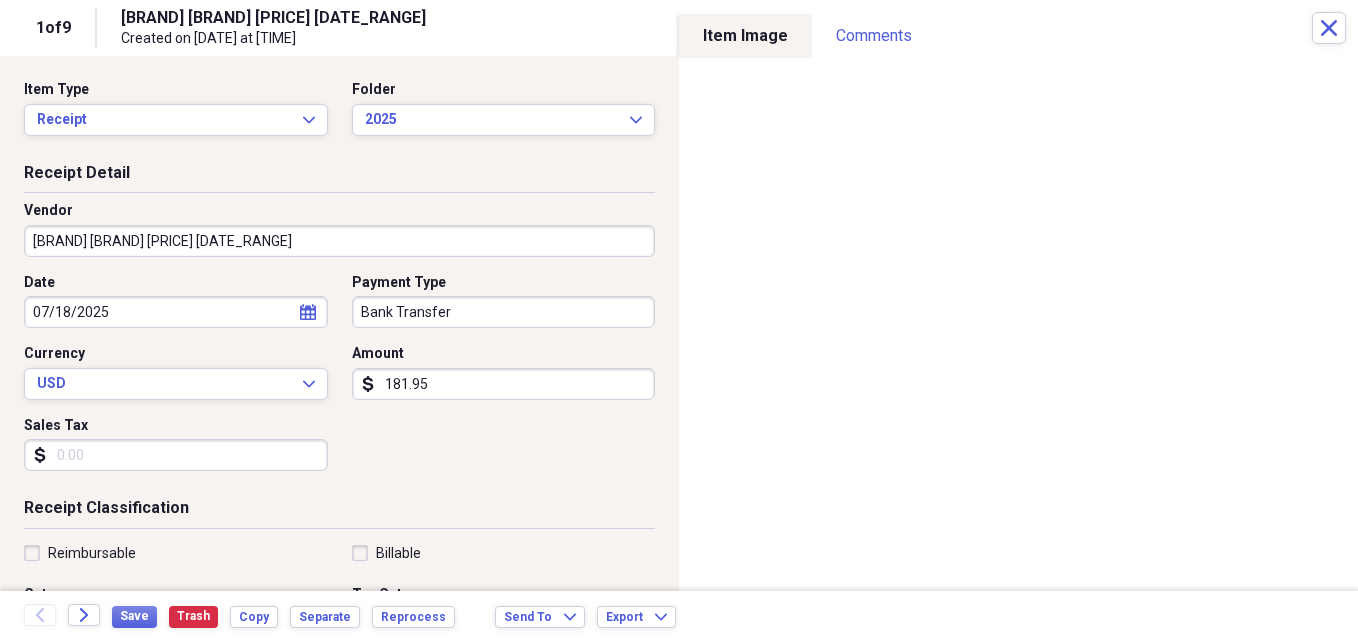 click on "181.95" at bounding box center [504, 384] 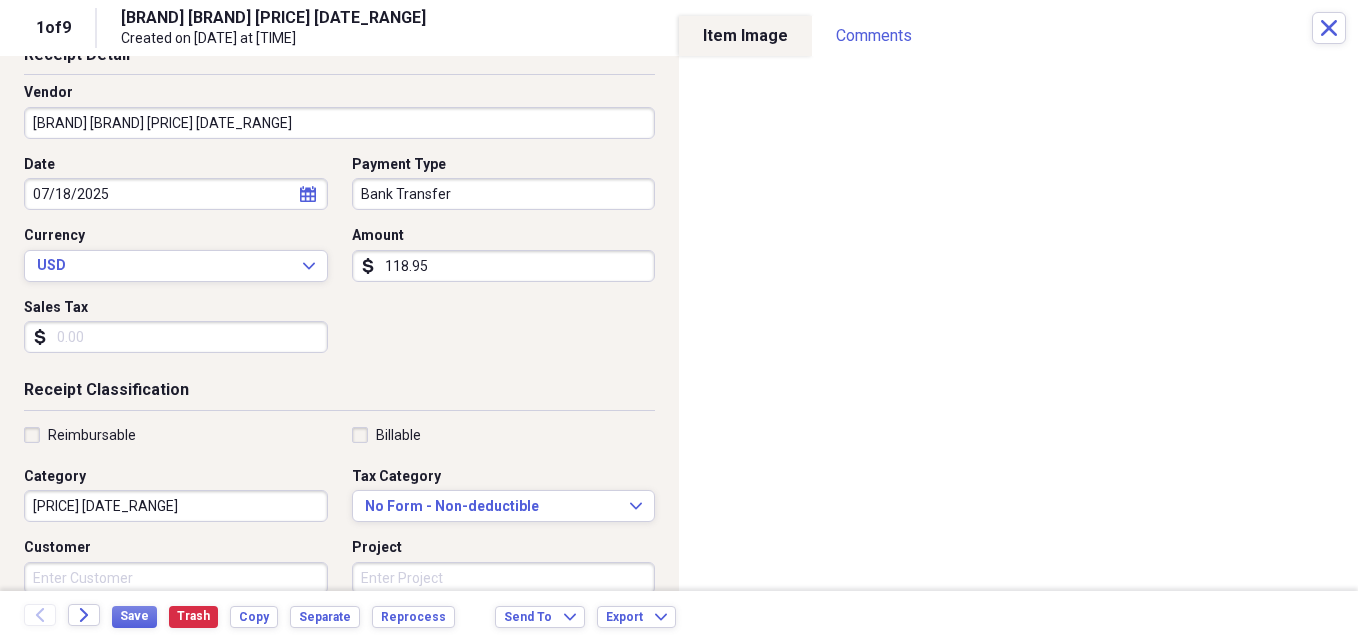 scroll, scrollTop: 145, scrollLeft: 0, axis: vertical 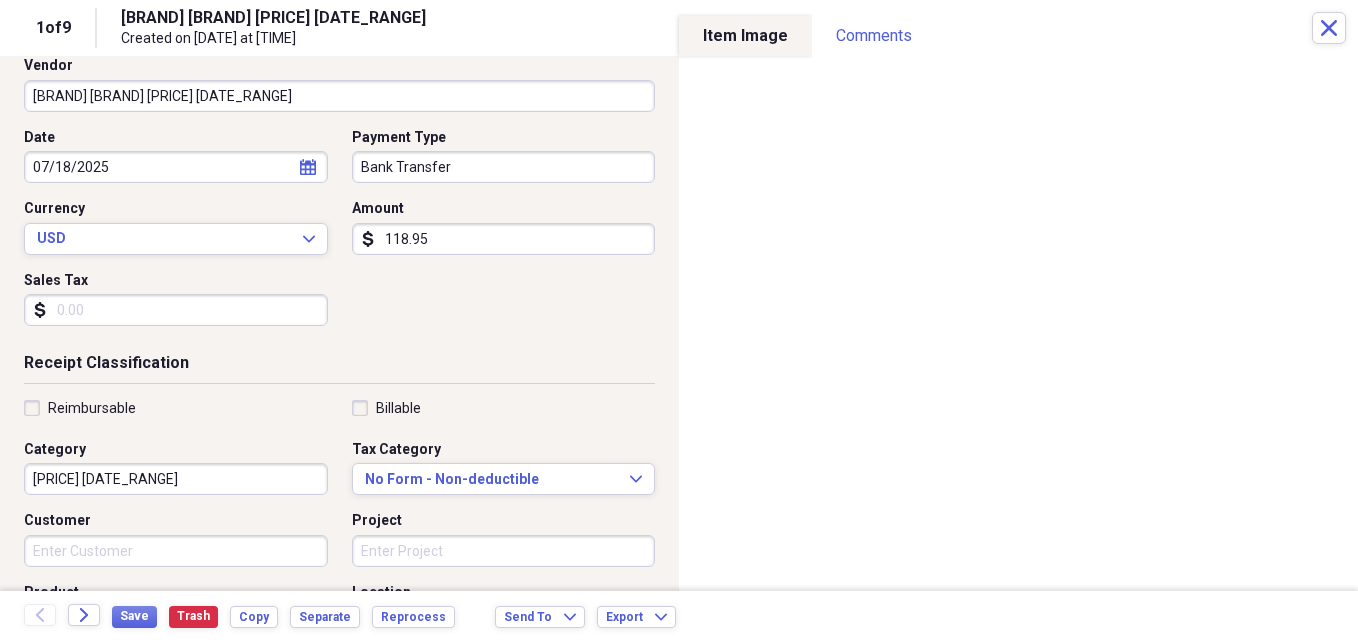 type on "118.95" 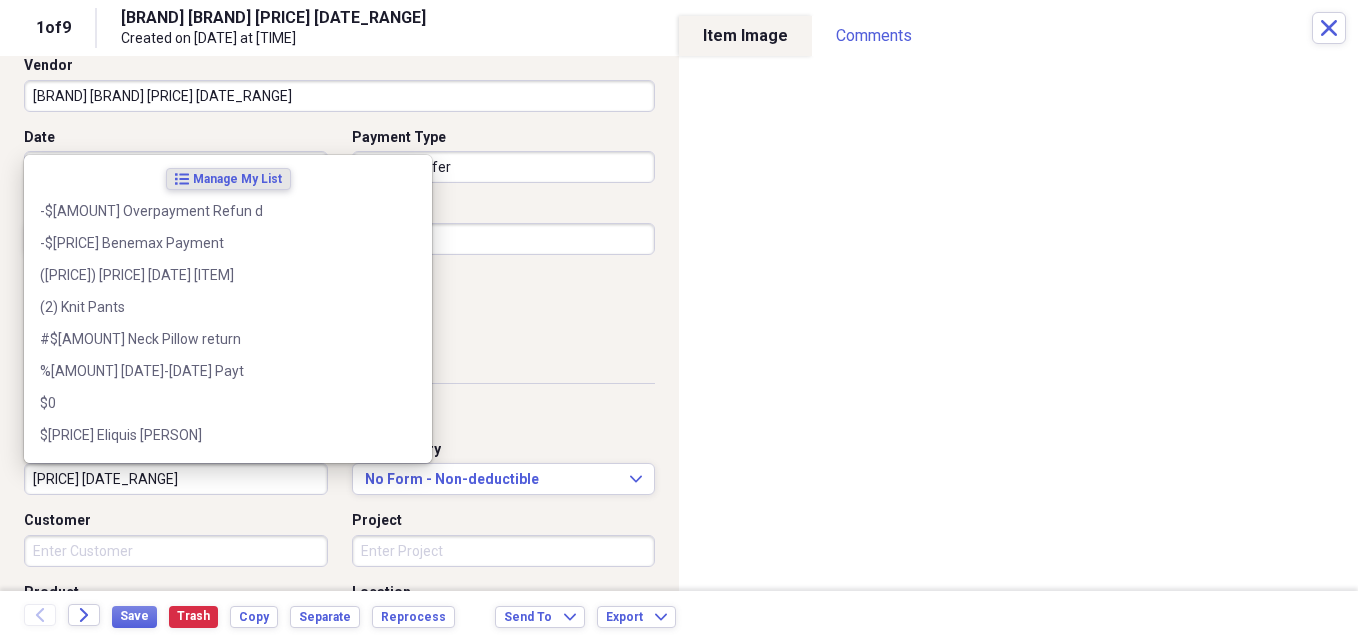 click on "[PRICE] [DATE_RANGE]" at bounding box center [176, 479] 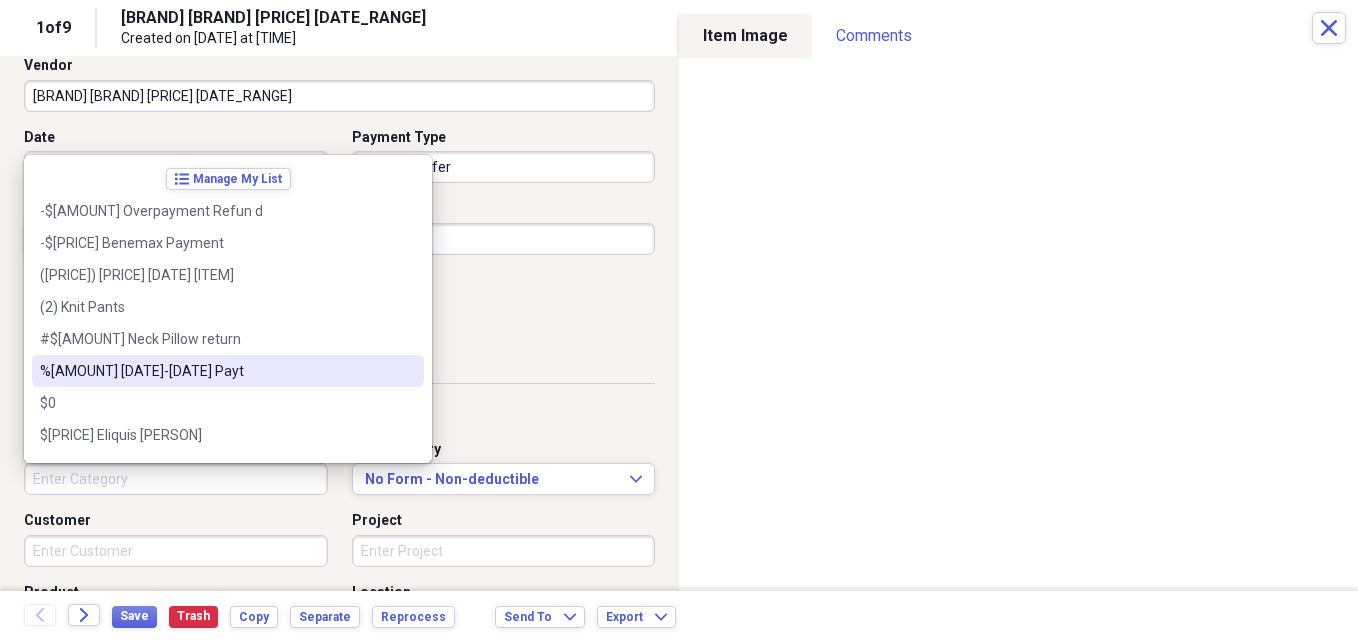 type 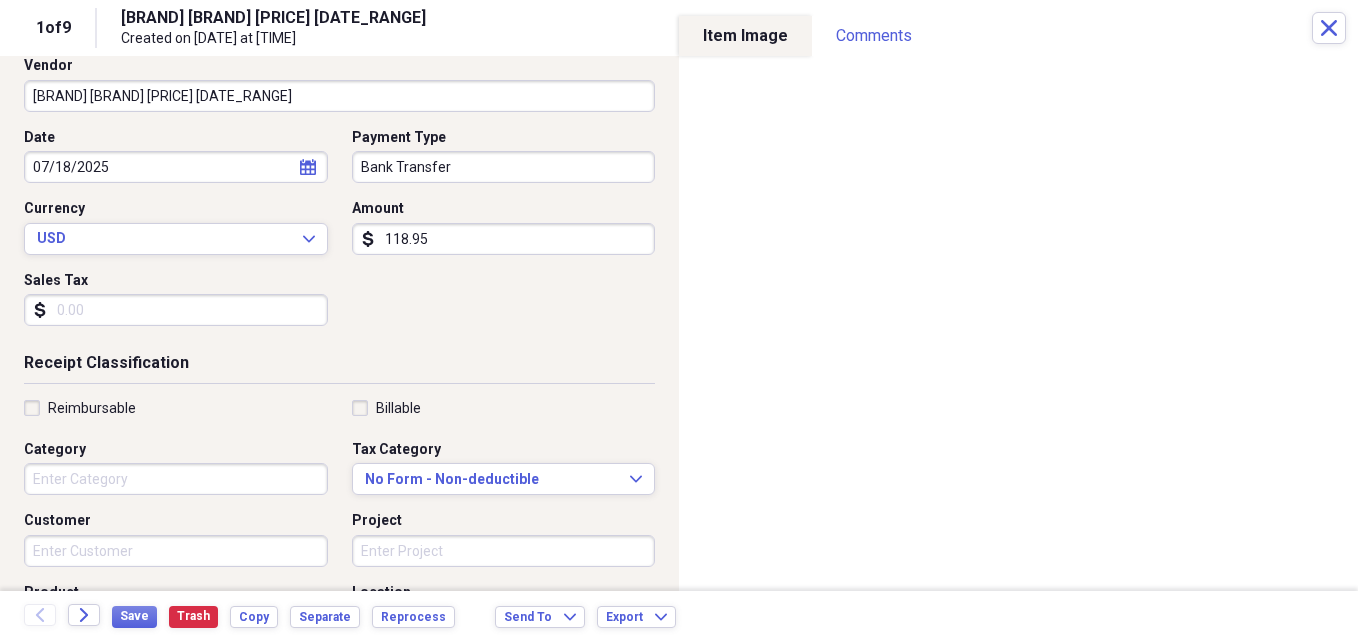 click on "[BRAND] [BRAND] [PRICE] [DATE_RANGE]" at bounding box center [339, 96] 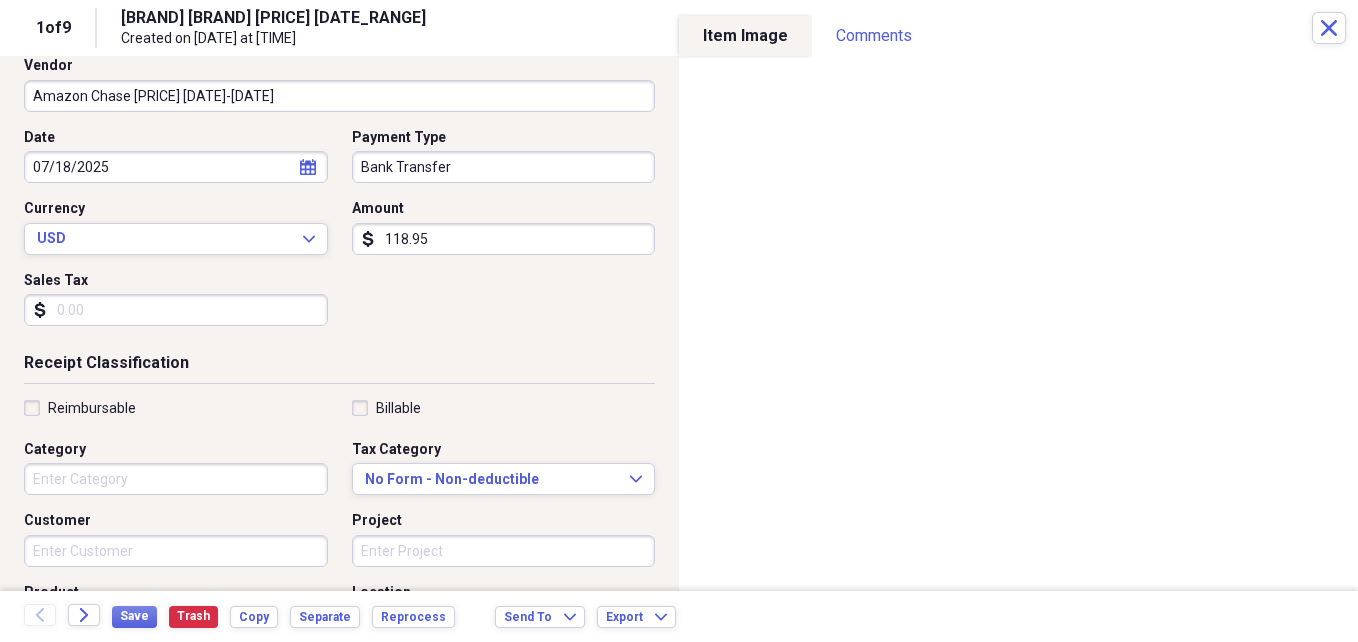 drag, startPoint x: 131, startPoint y: 94, endPoint x: 305, endPoint y: 92, distance: 174.01149 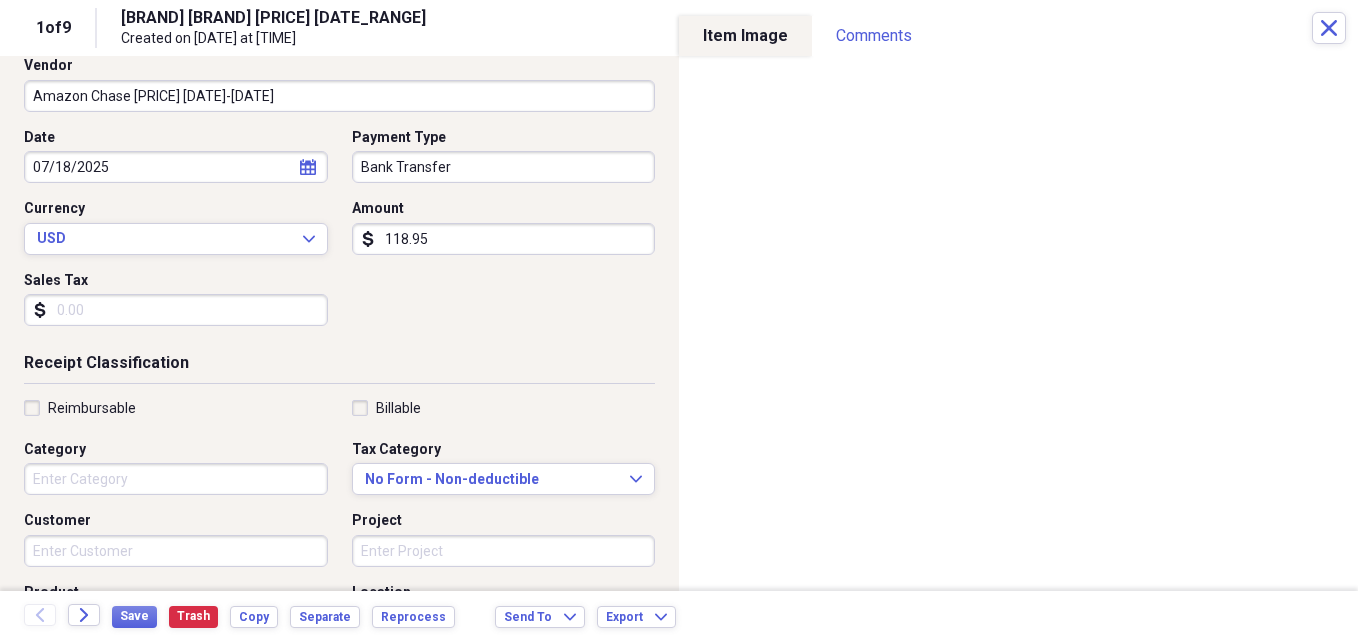 drag, startPoint x: 293, startPoint y: 97, endPoint x: 303, endPoint y: 92, distance: 11.18034 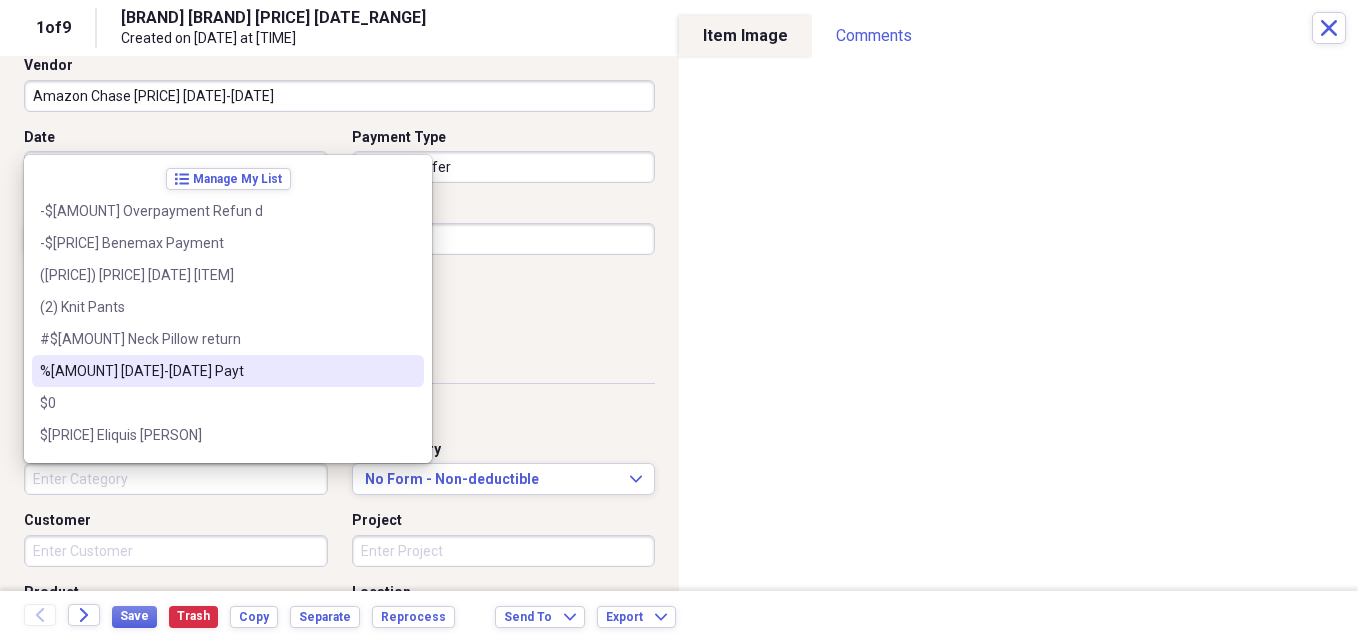 paste on "$118.95  [MONTH]/[DAY]/[YEAR]-[MONTH]/[DAY]/[YEAR]" 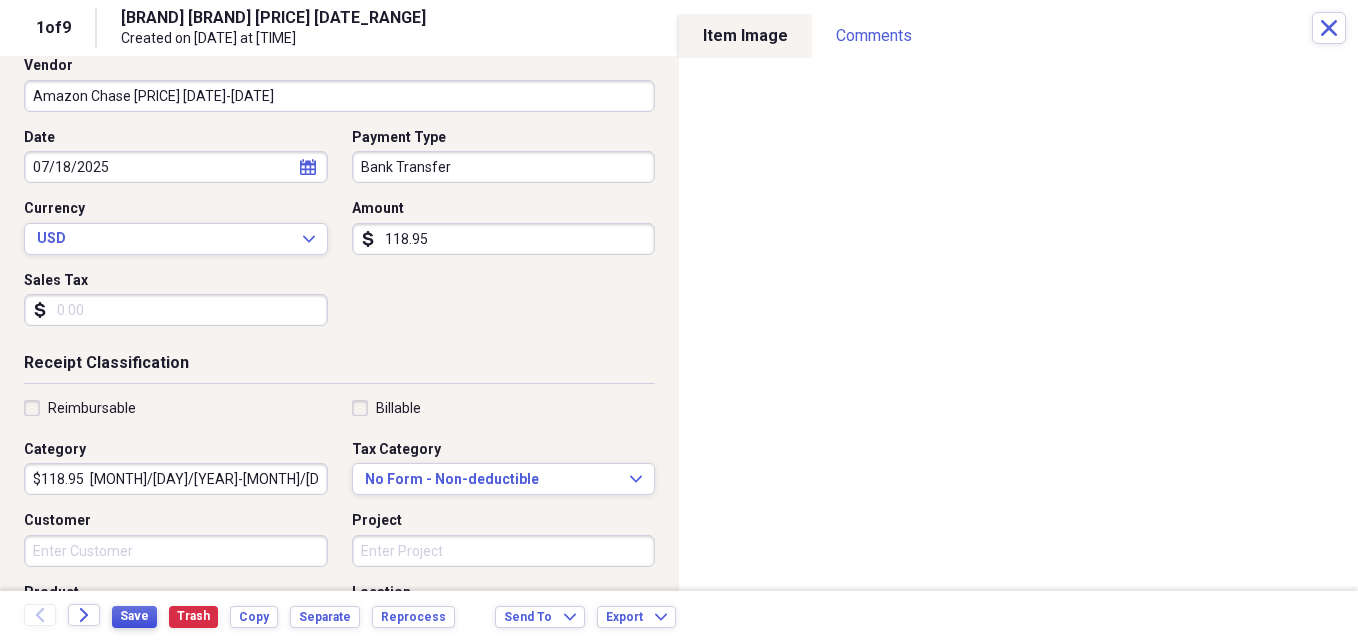 type on "$118.95  [MONTH]/[DAY]/[YEAR]-[MONTH]/[DAY]/[YEAR]" 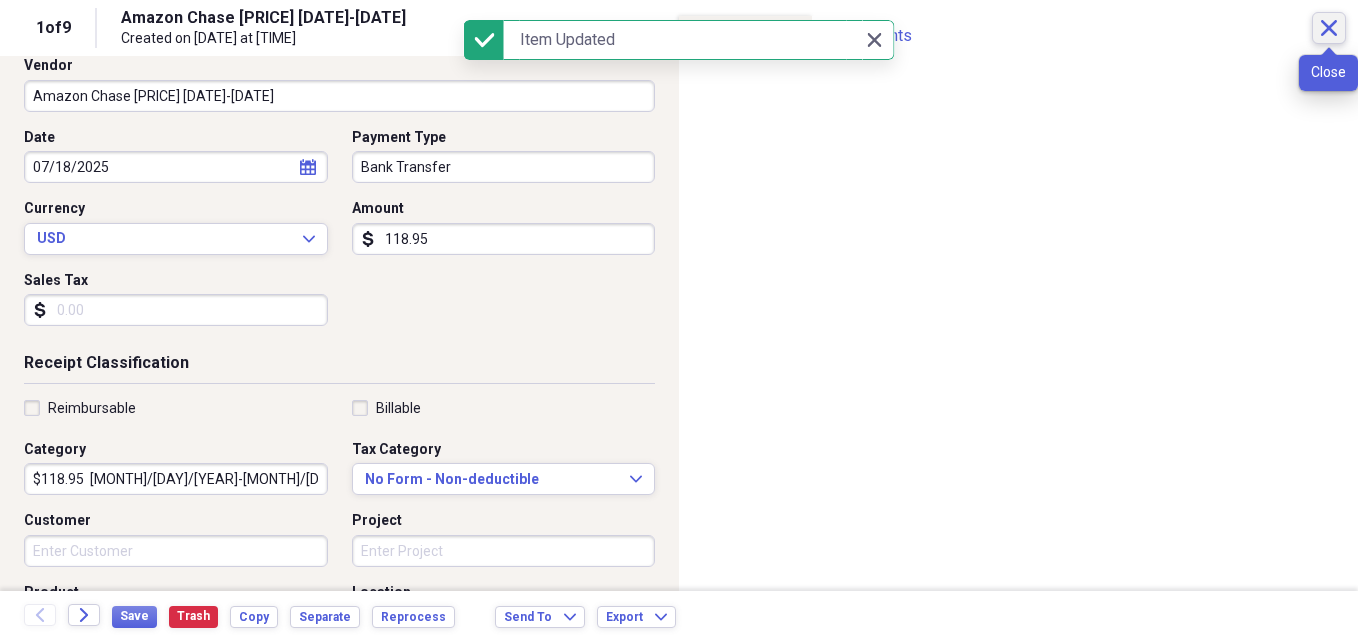 click on "Close" 